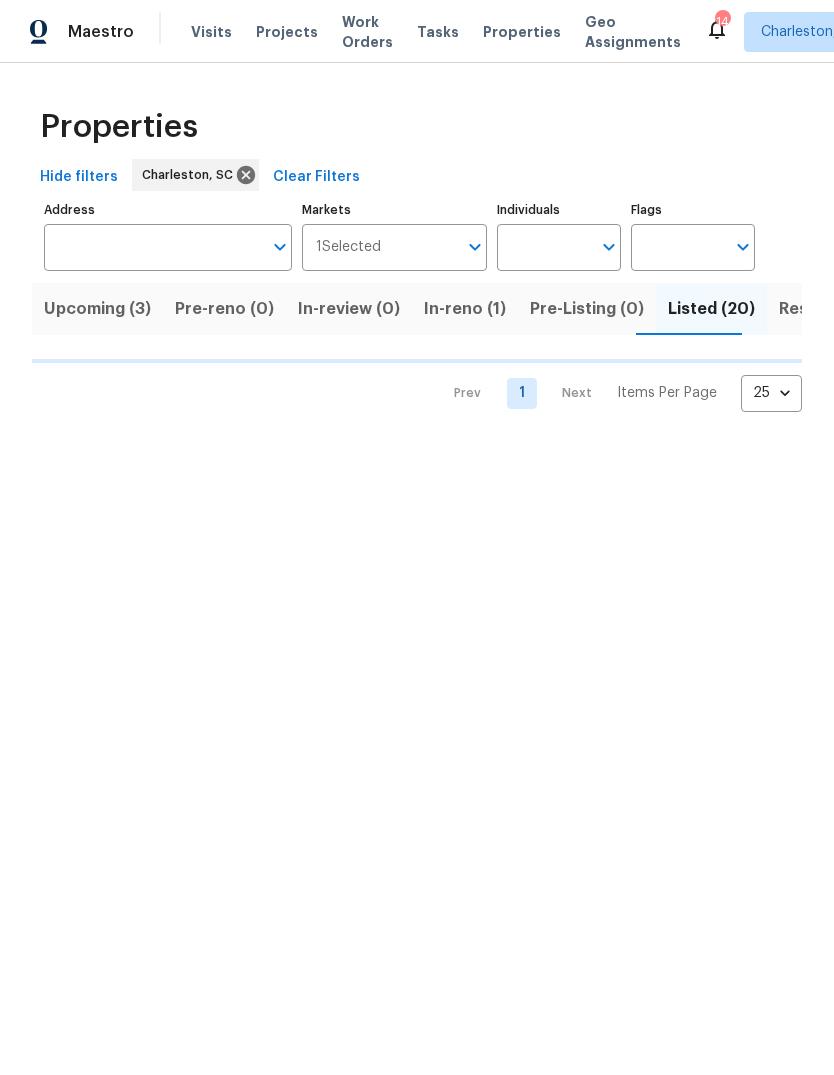 scroll, scrollTop: 0, scrollLeft: 0, axis: both 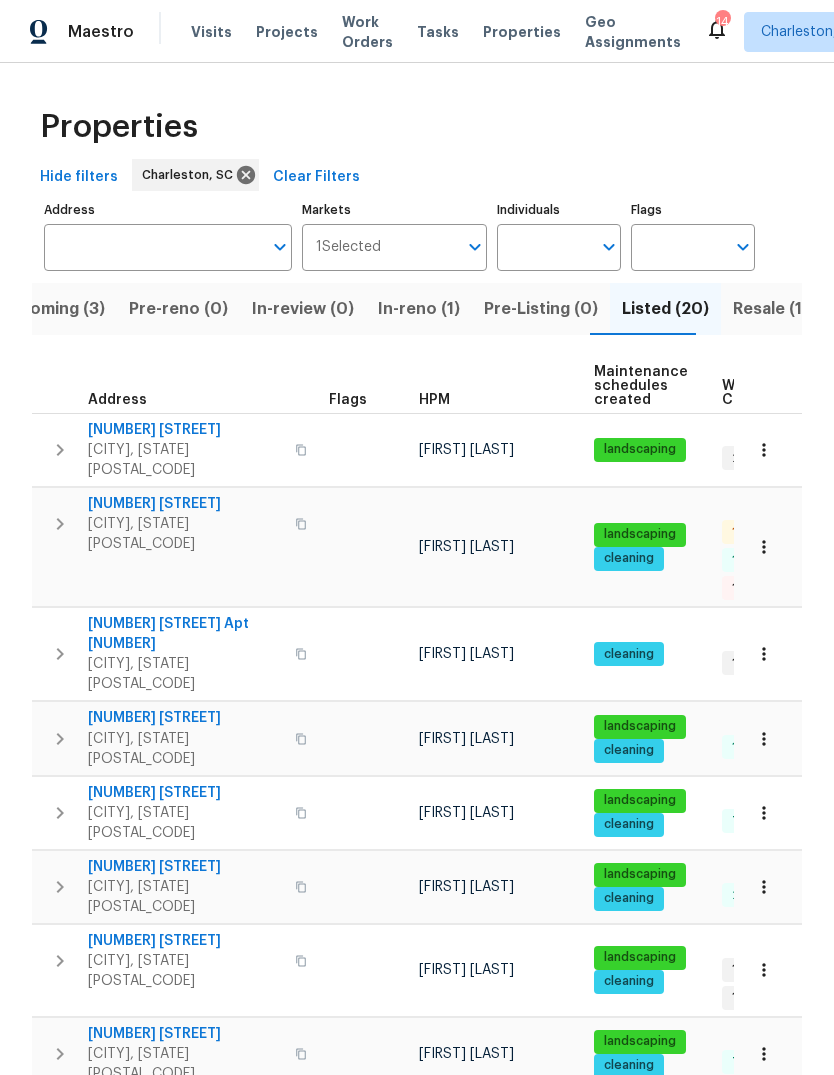 click on "[CITY], [STATE] [POSTAL_CODE]" at bounding box center [185, 460] 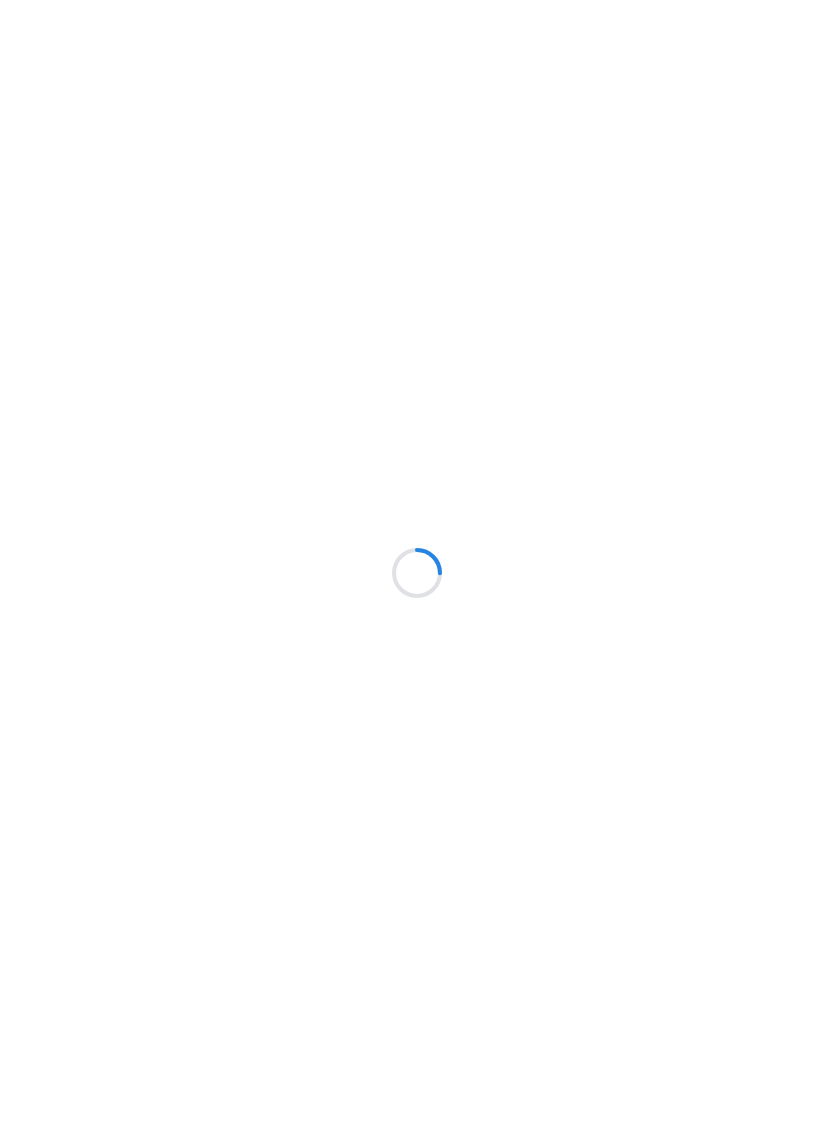 scroll, scrollTop: 0, scrollLeft: 0, axis: both 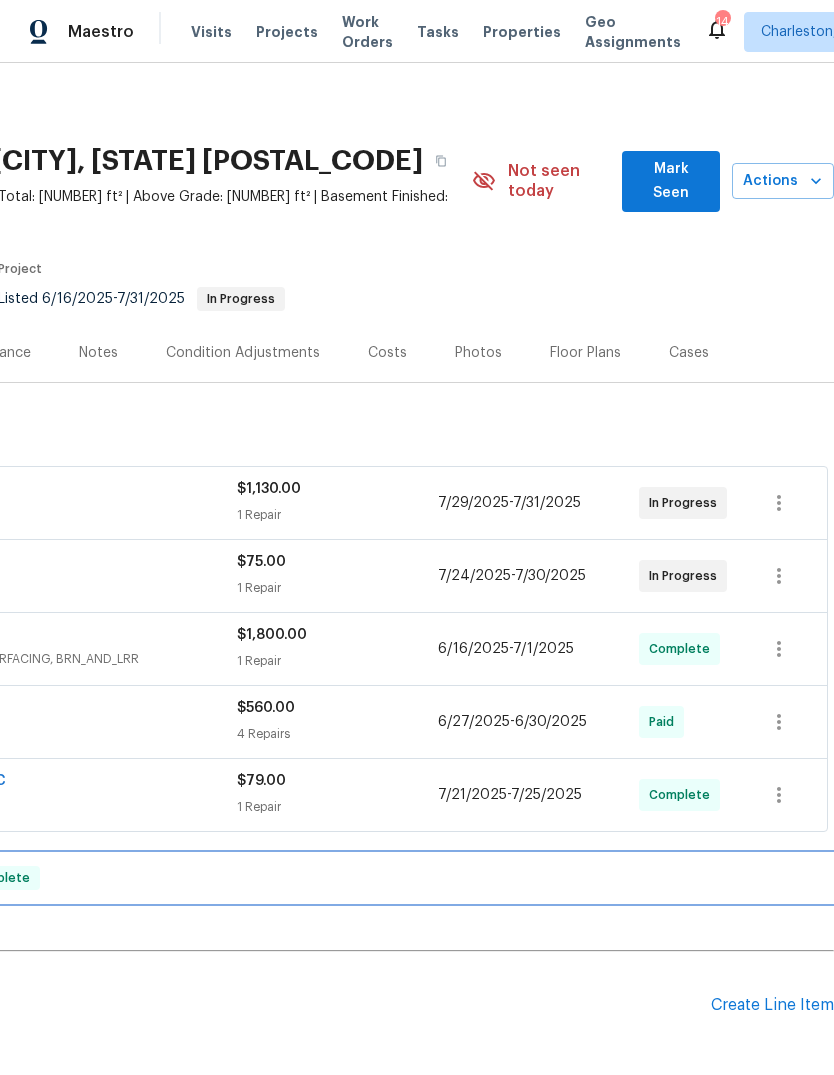 click on "RENOVATION   [DATE]  -  [DATE] Complete" at bounding box center (269, 878) 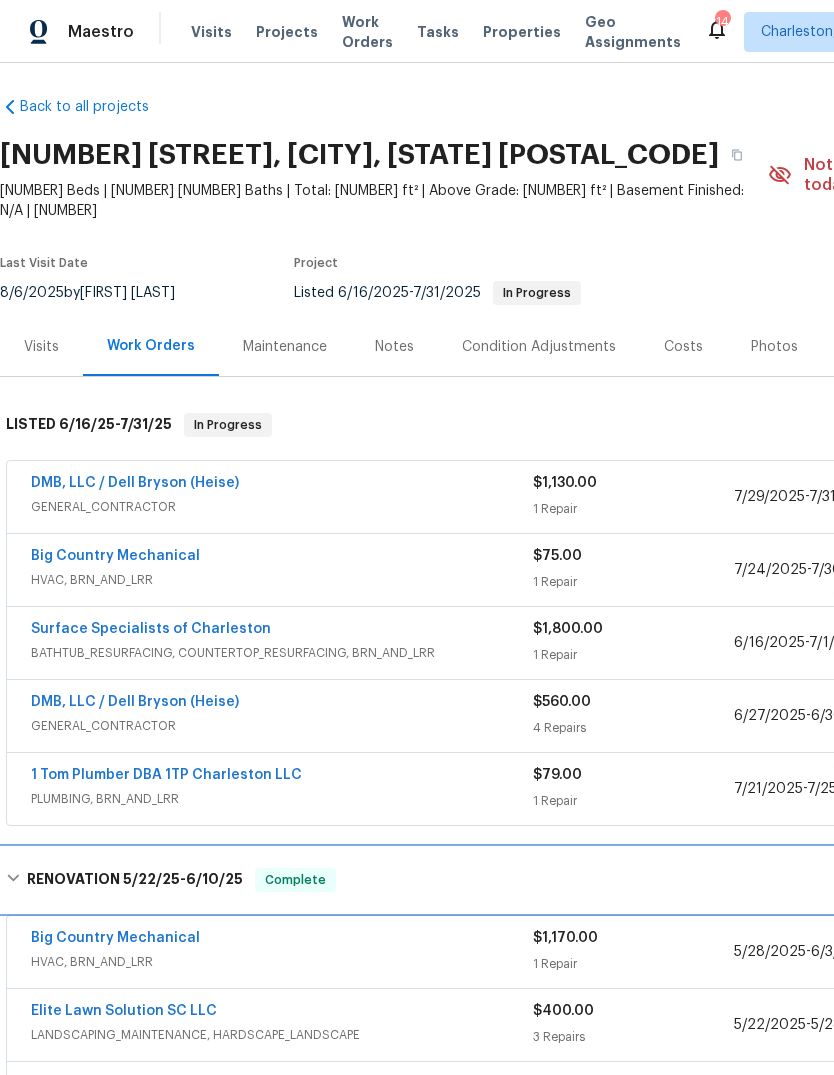 scroll, scrollTop: 6, scrollLeft: 0, axis: vertical 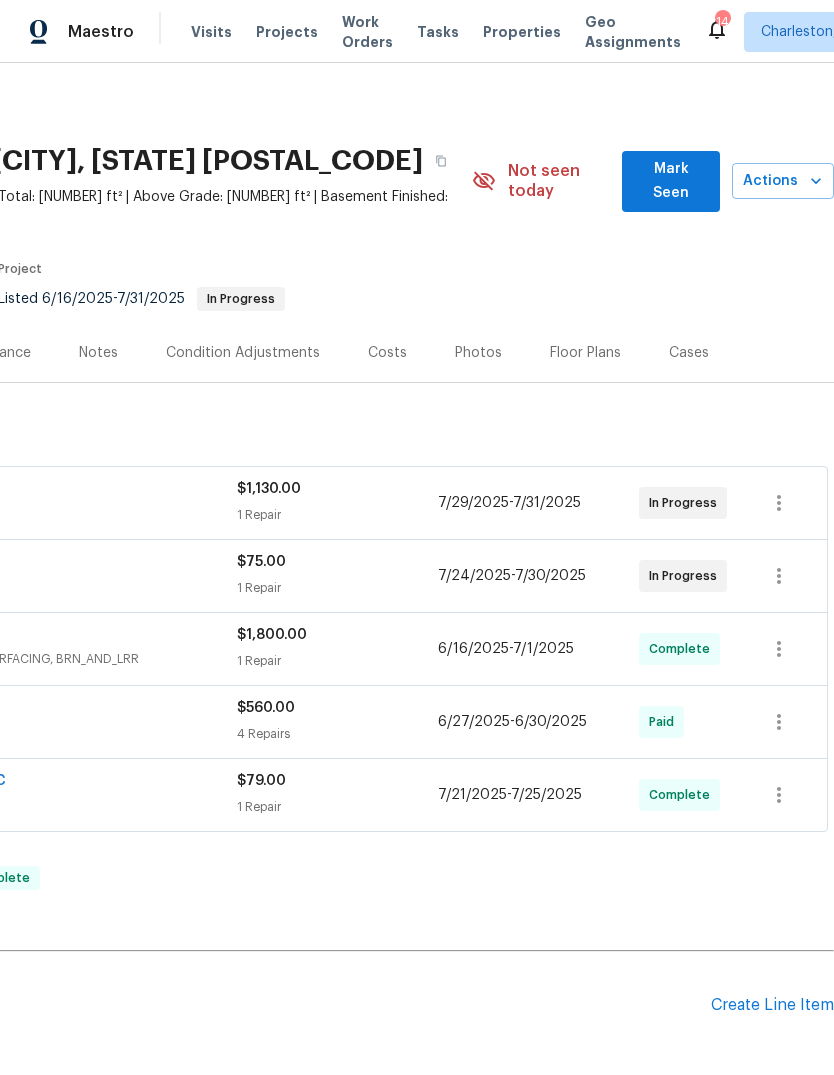 click on "Create Line Item" at bounding box center (772, 1005) 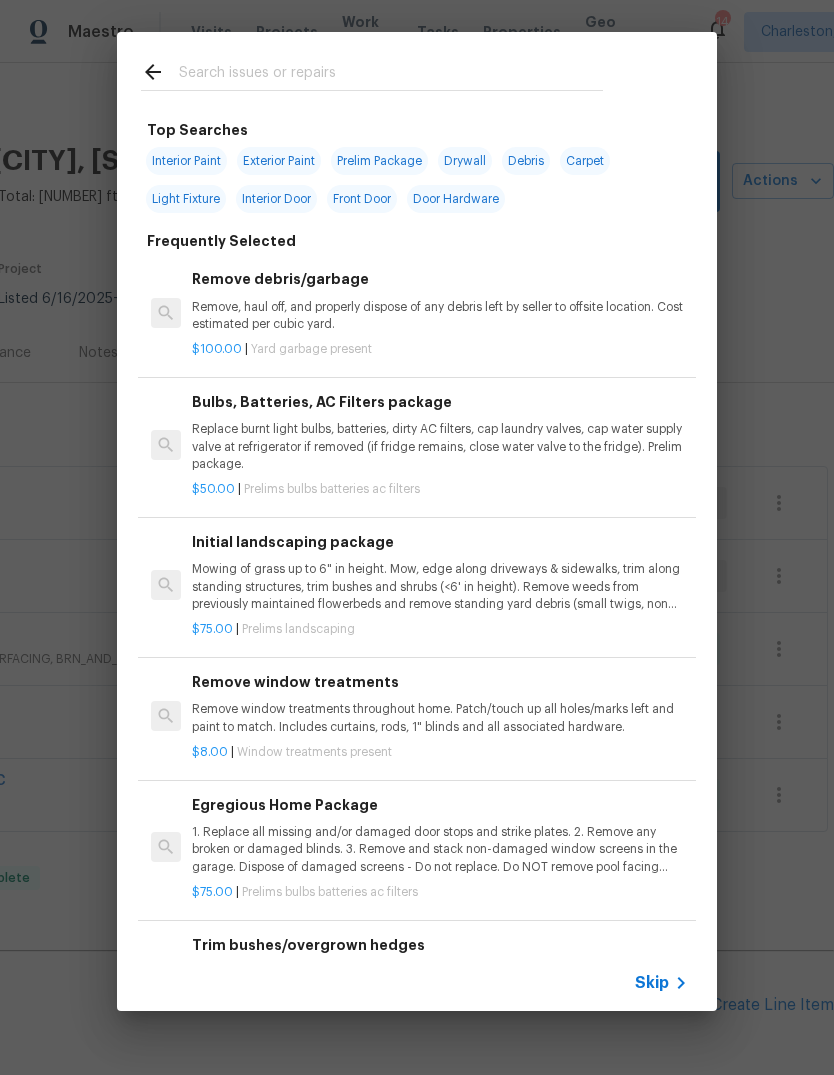 click at bounding box center [391, 75] 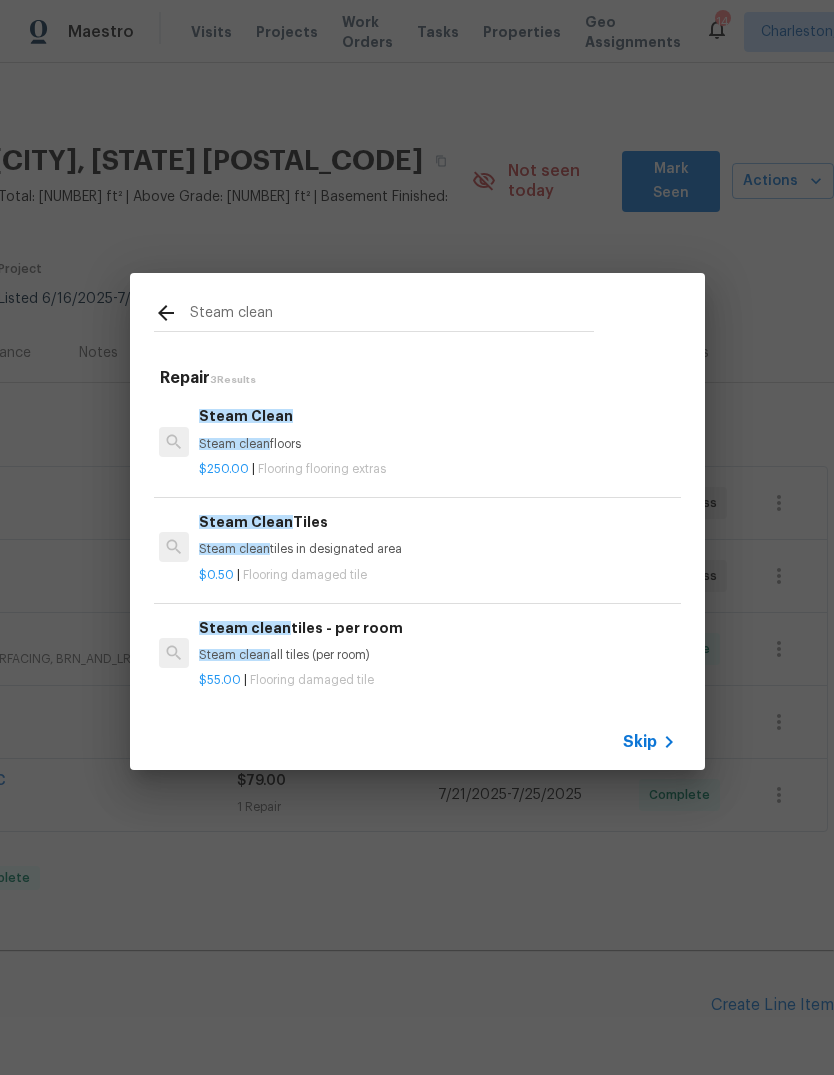 scroll, scrollTop: 0, scrollLeft: 3, axis: horizontal 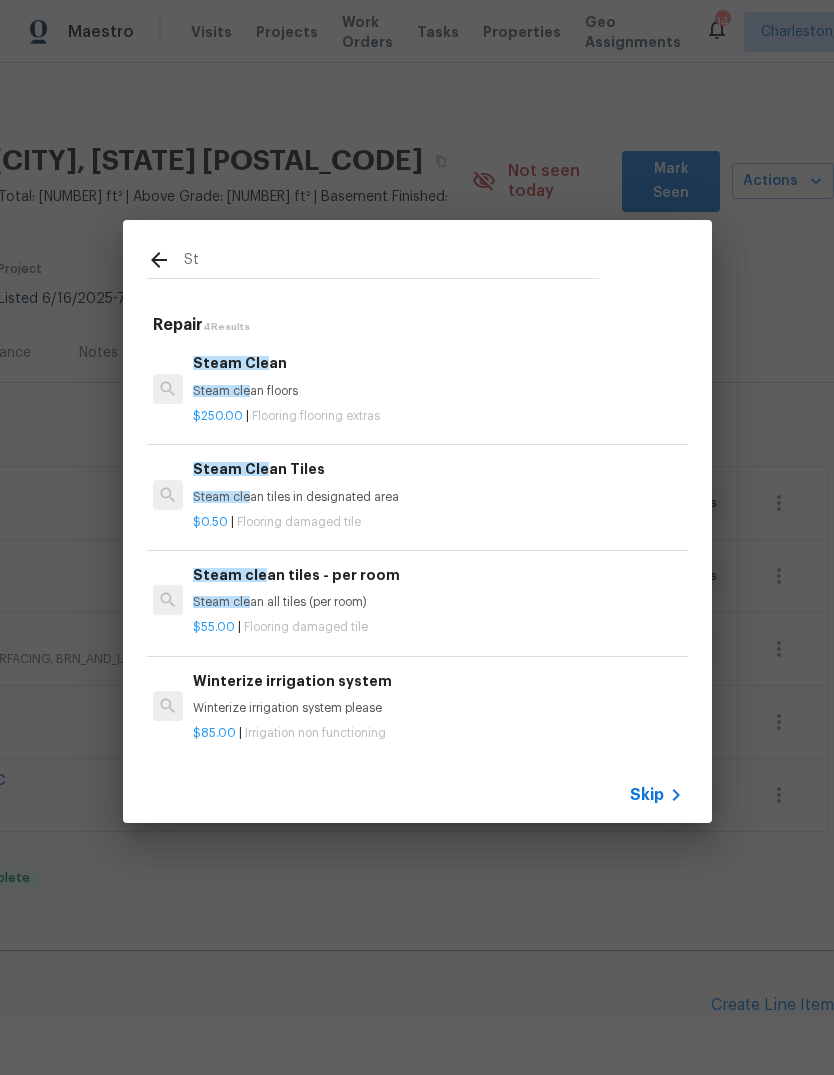 type on "S" 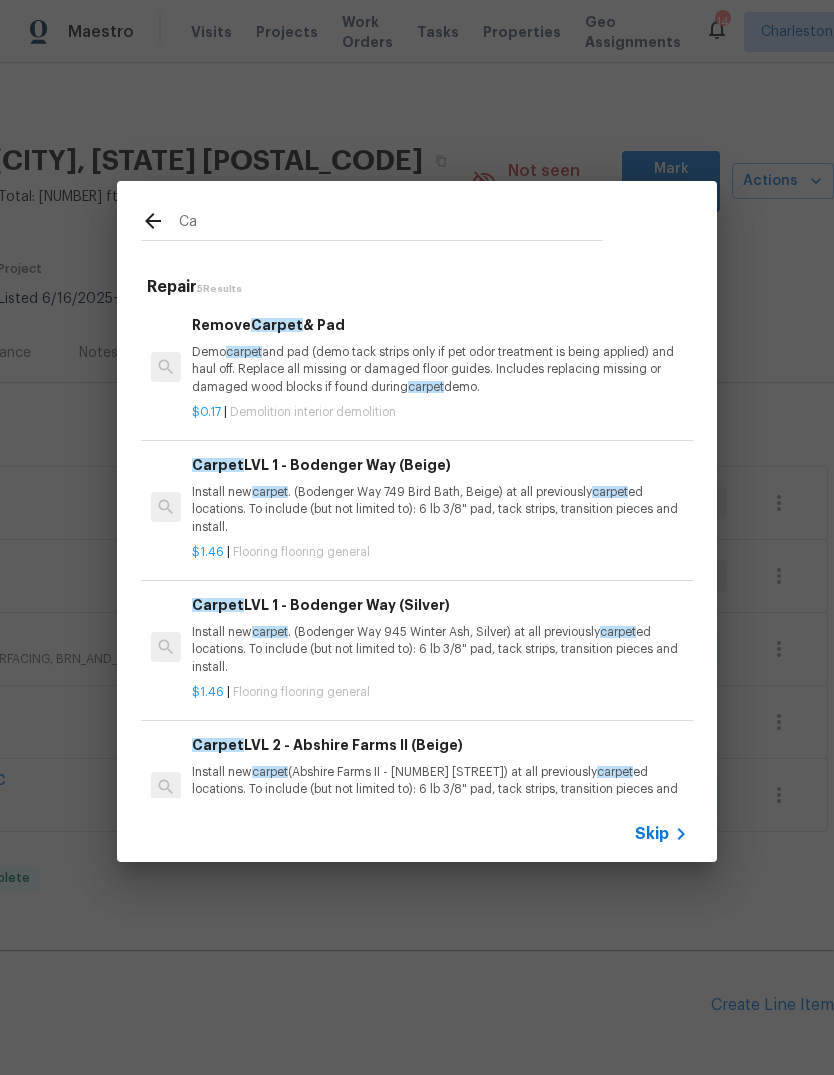 type on "C" 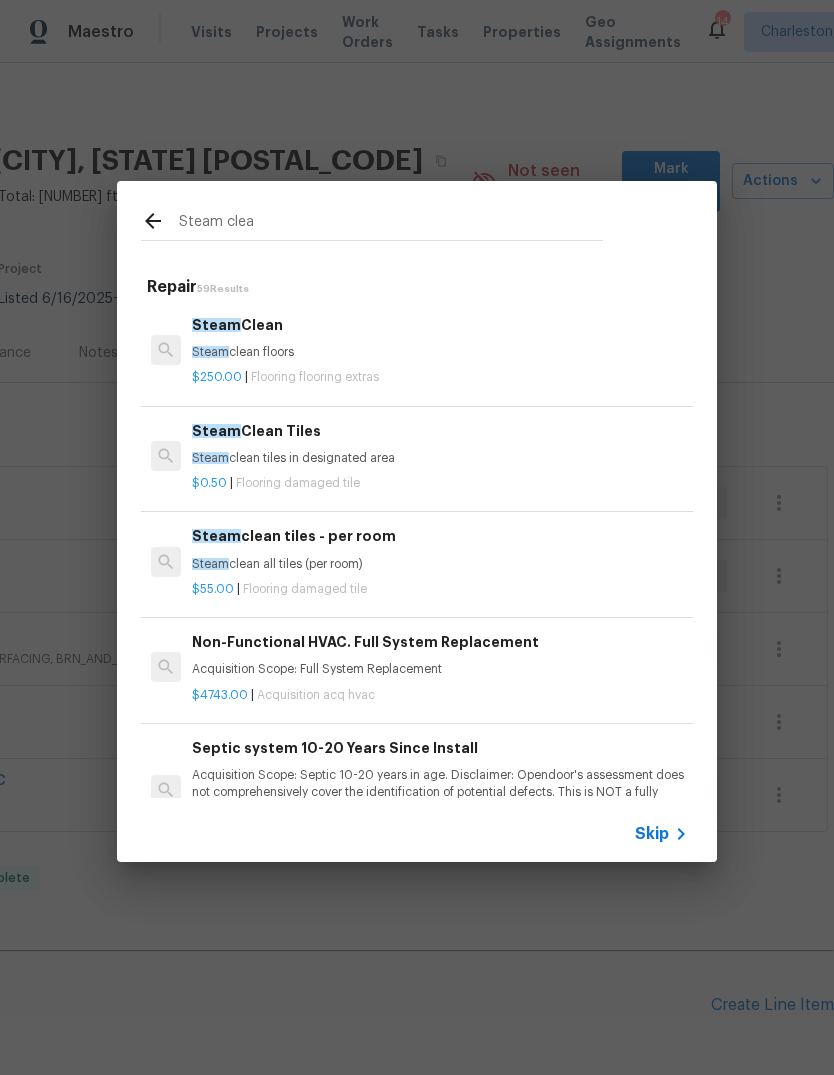 type on "Steam clean" 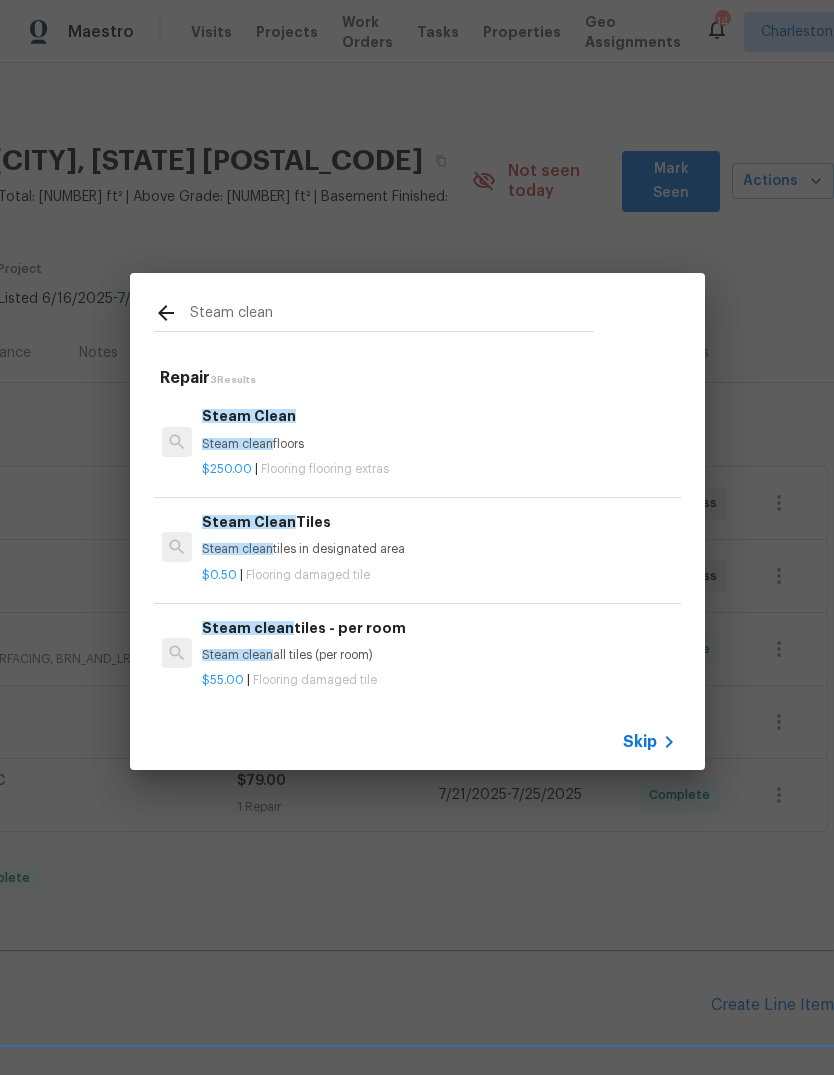click on "Steam clean  floors" at bounding box center (438, 444) 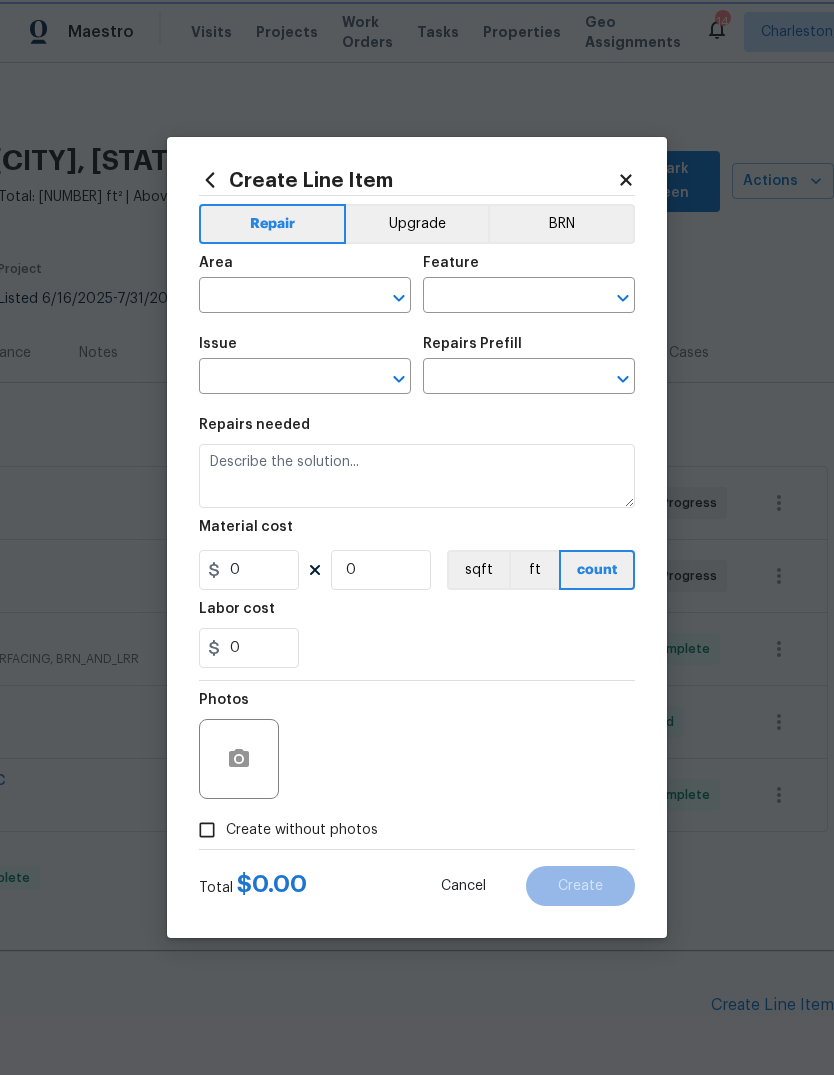 type on "Overall Flooring" 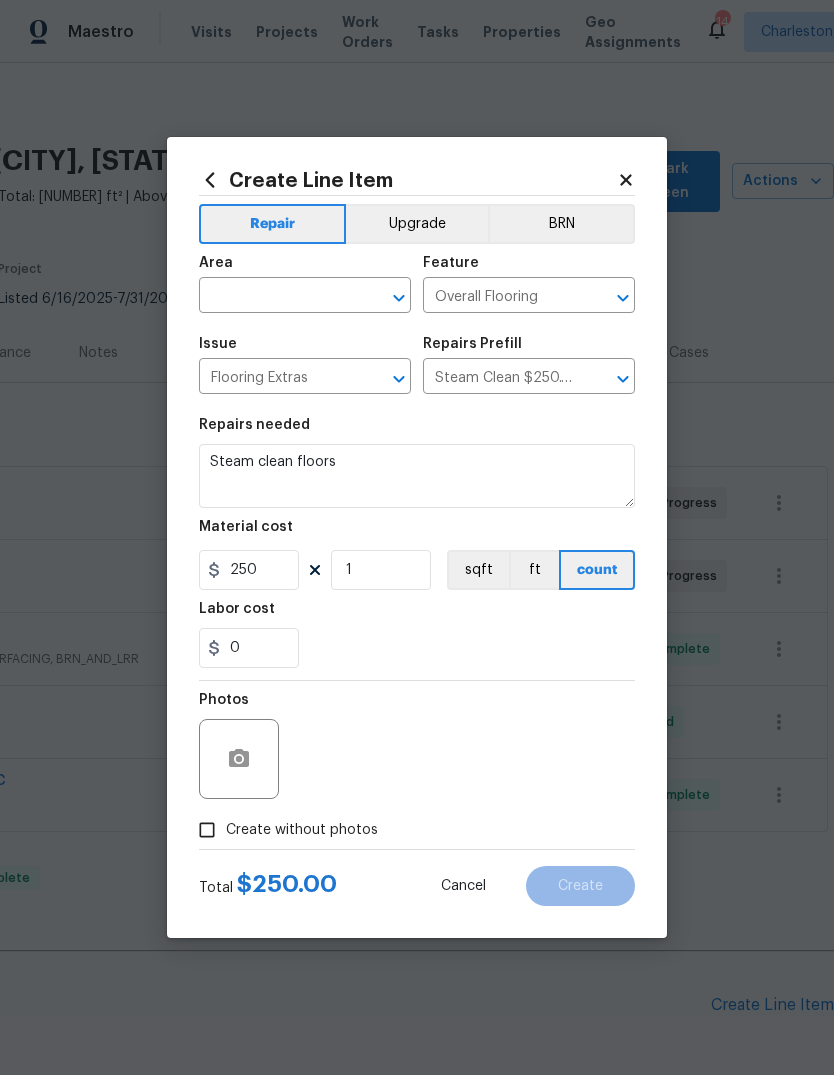 click at bounding box center (277, 297) 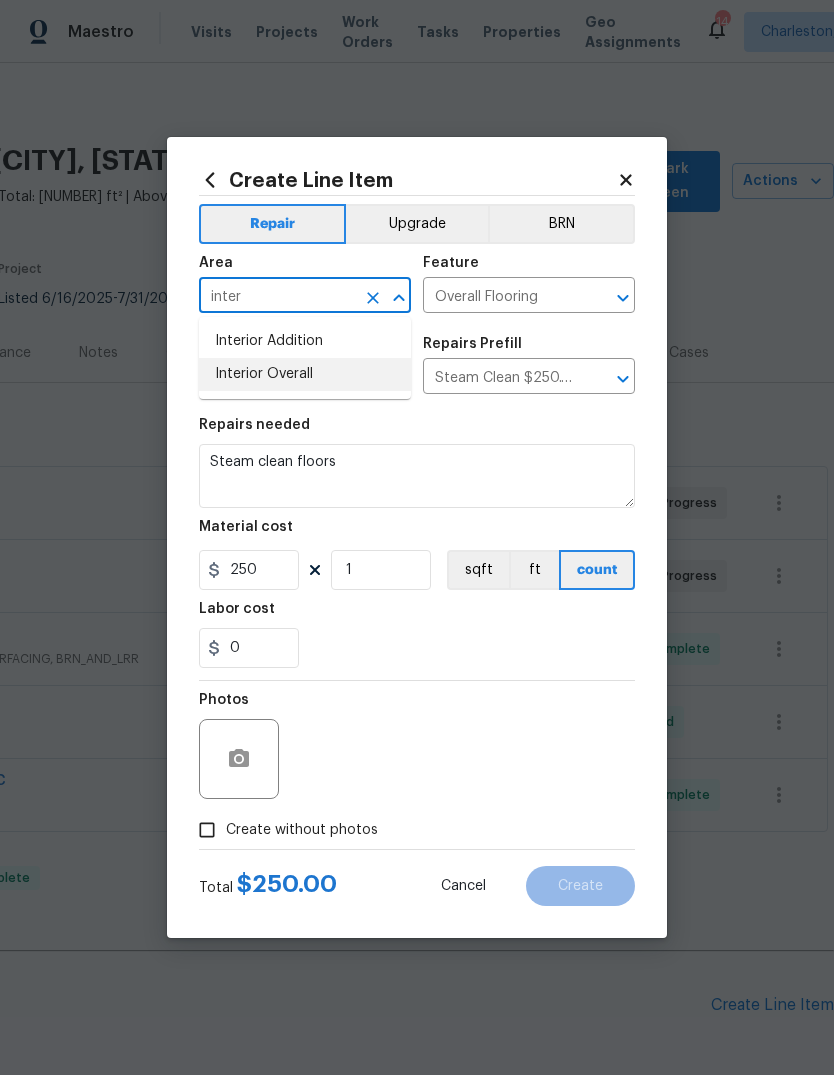 click on "Interior Overall" at bounding box center (305, 374) 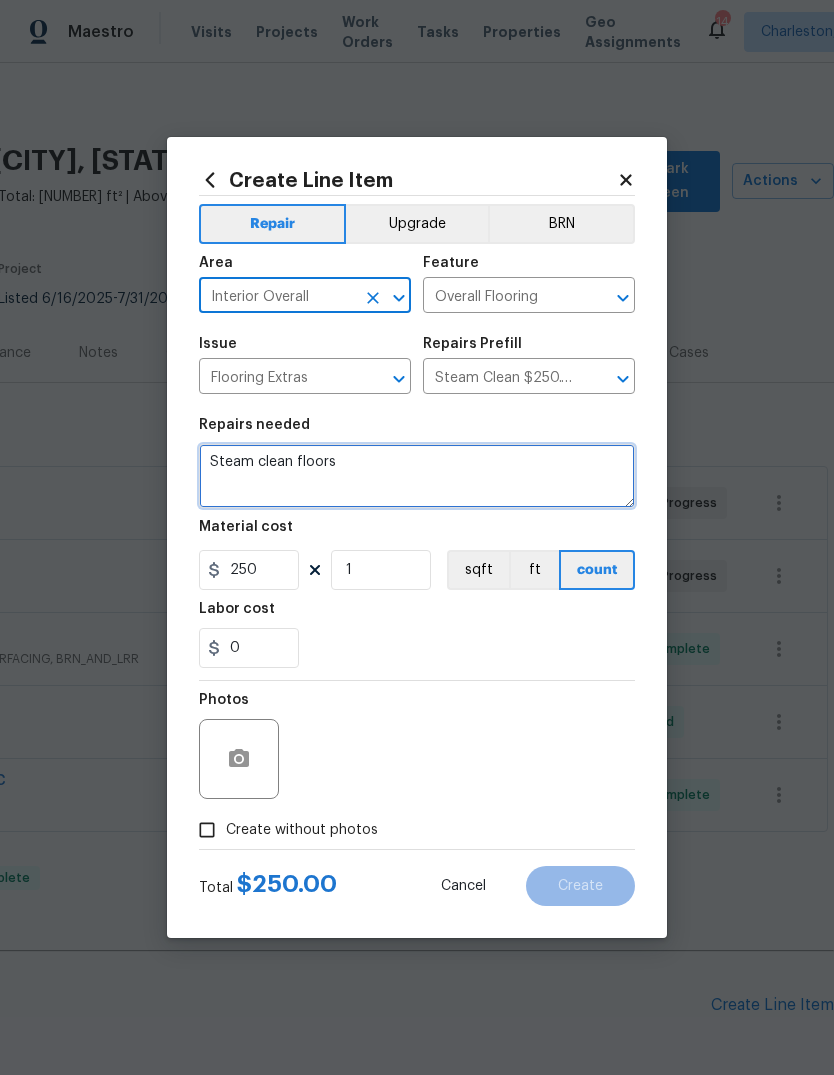 click on "Steam clean floors" at bounding box center (417, 476) 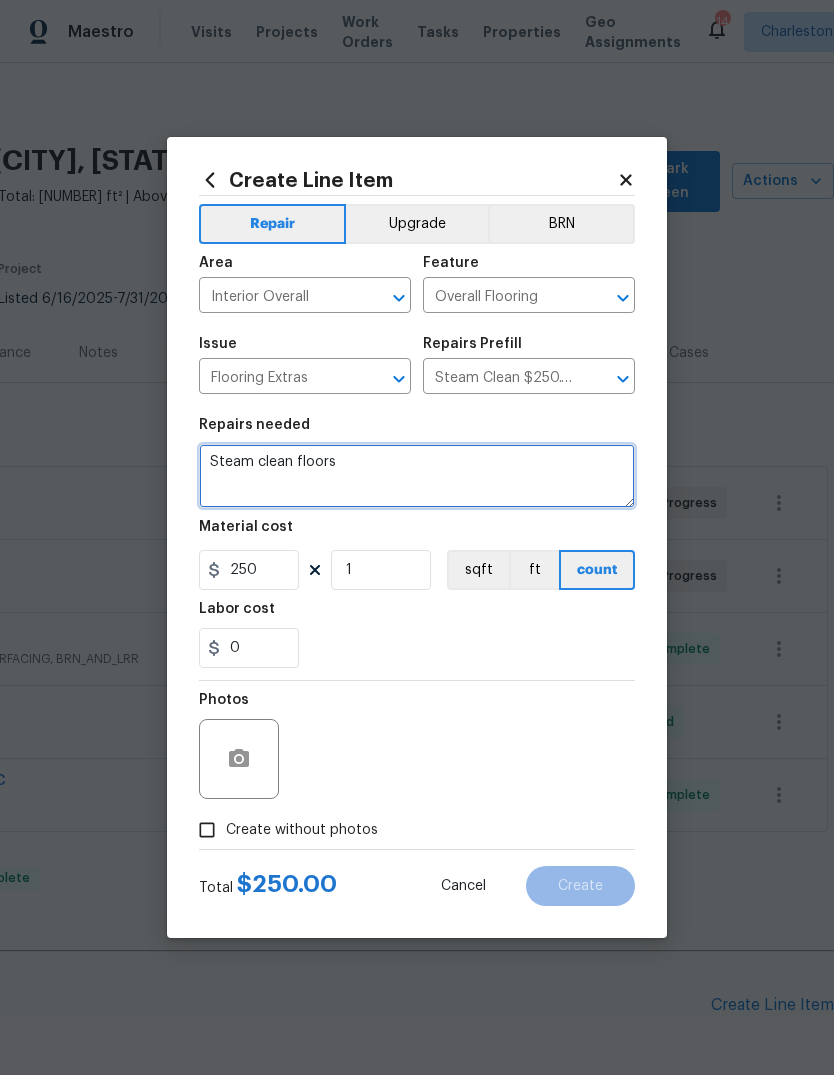 click on "Steam clean floors" at bounding box center (417, 476) 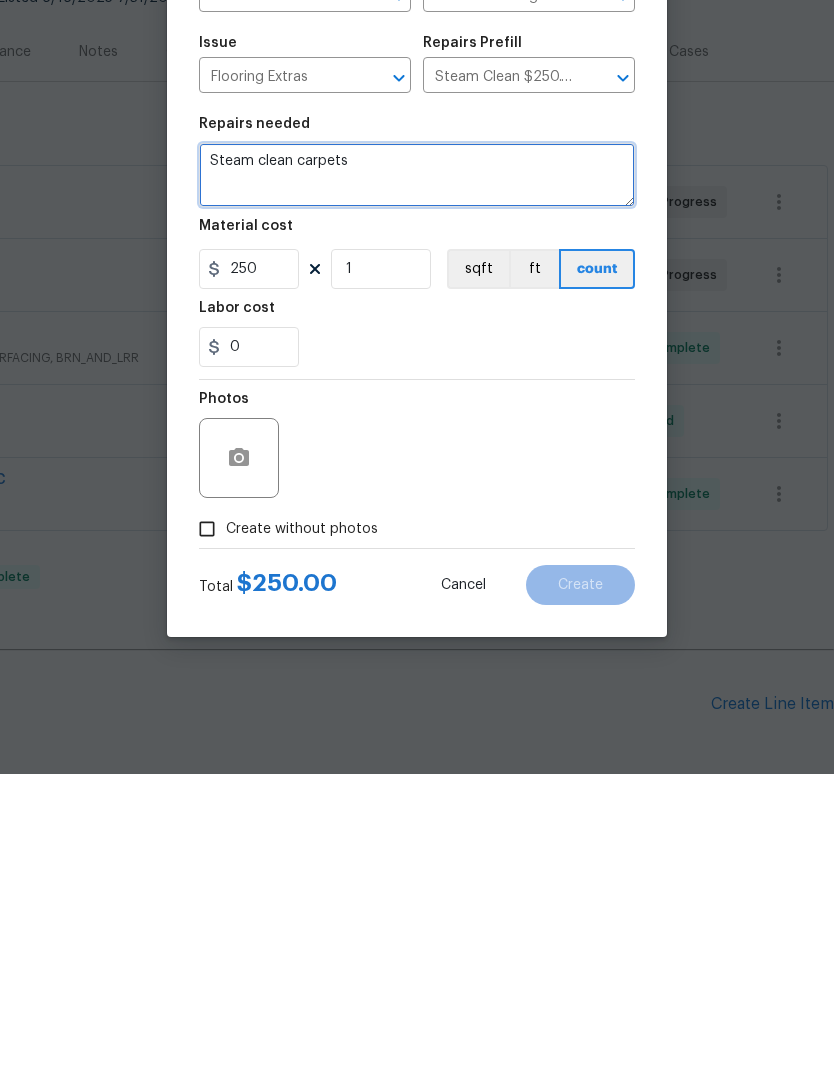 type on "Steam clean carpets" 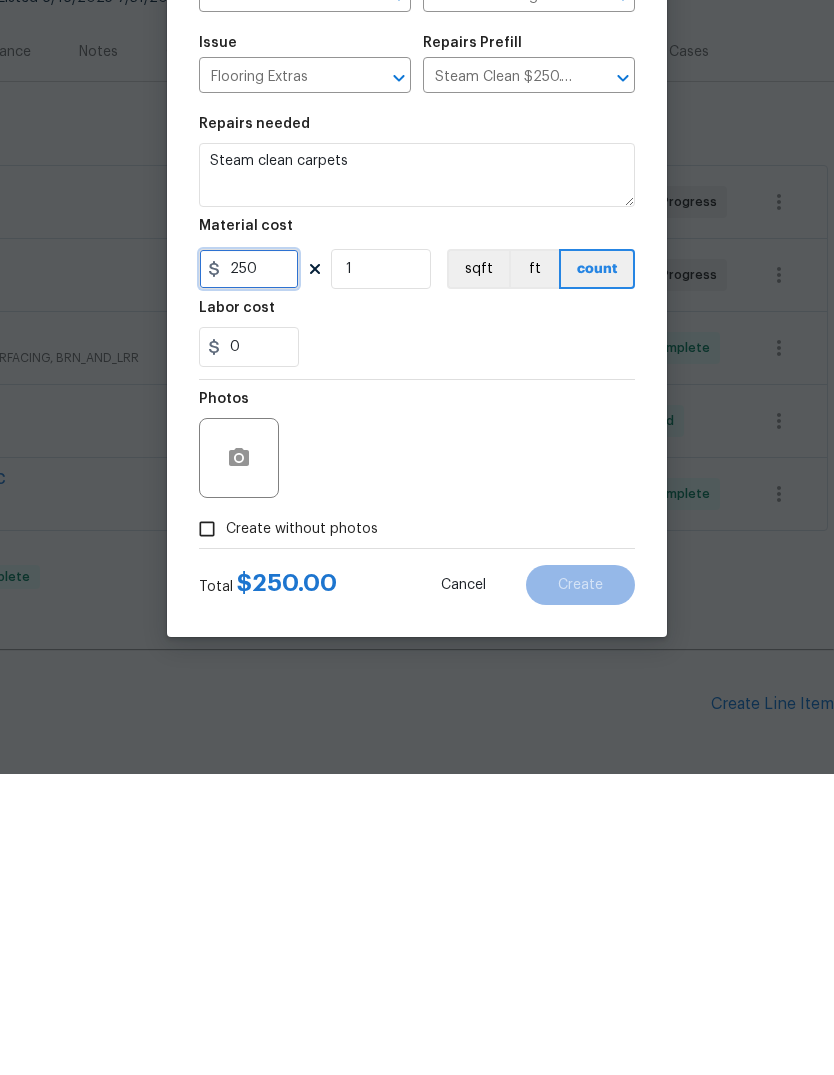 click on "250" at bounding box center (249, 570) 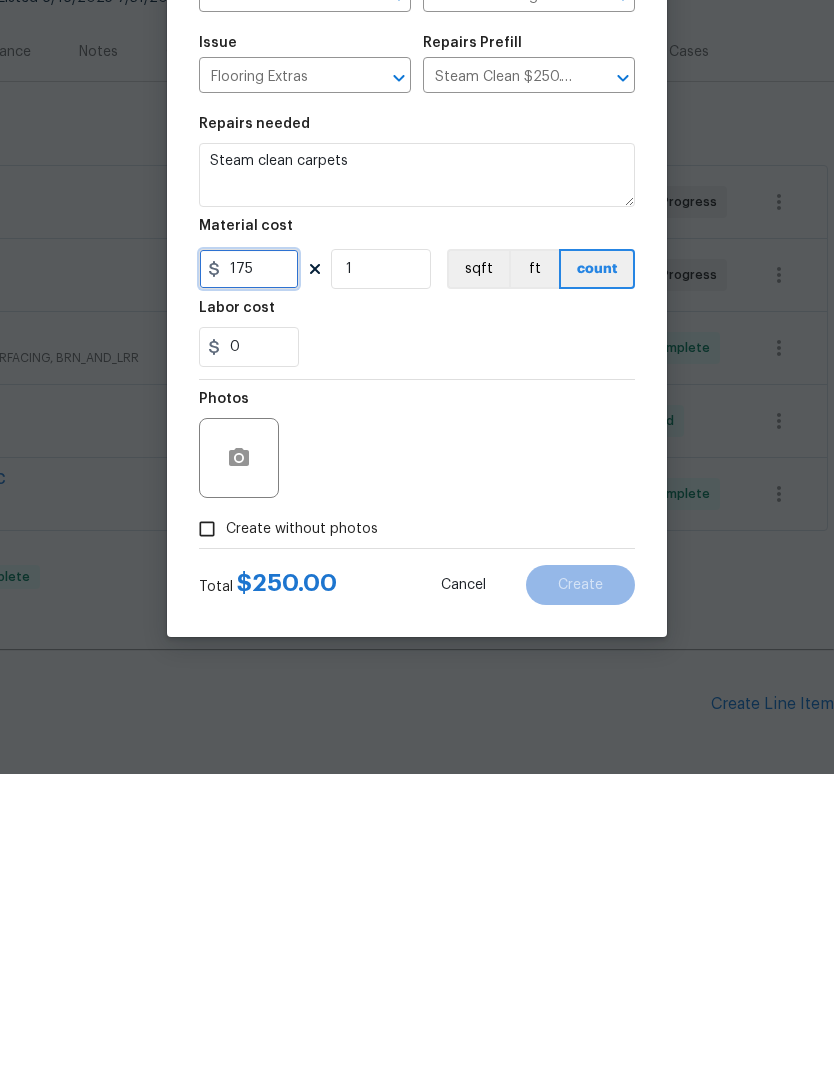 type on "175" 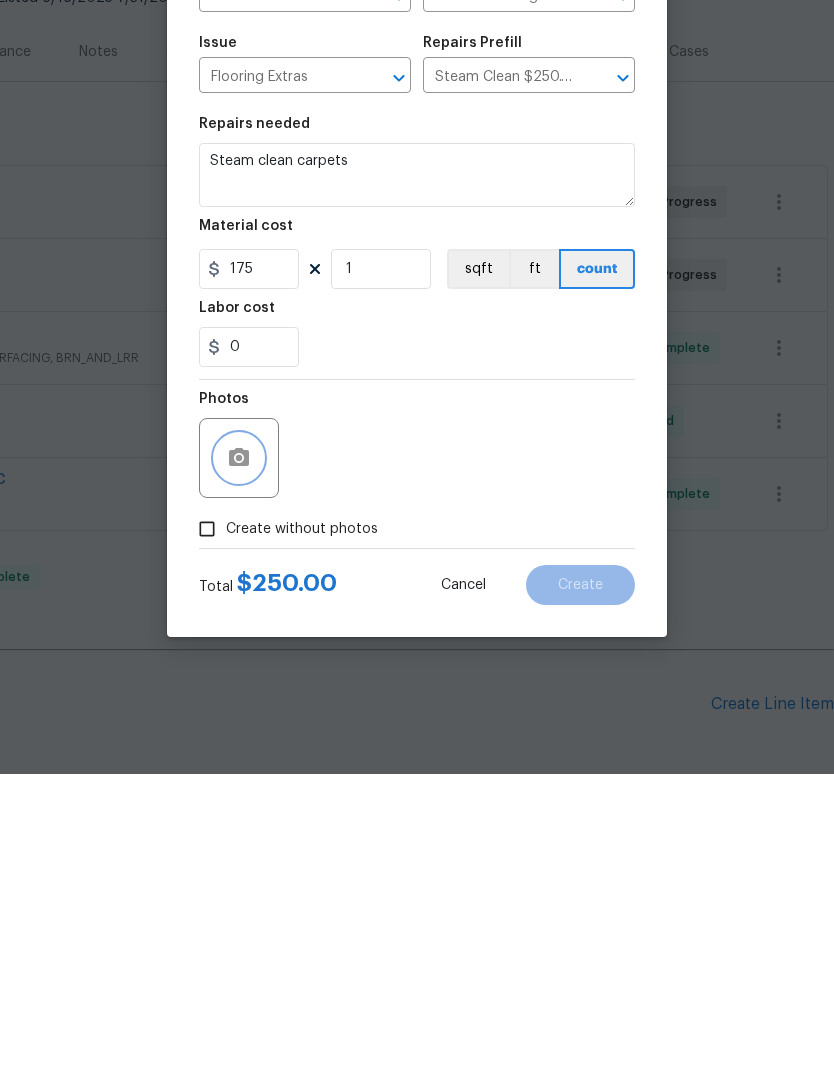 click 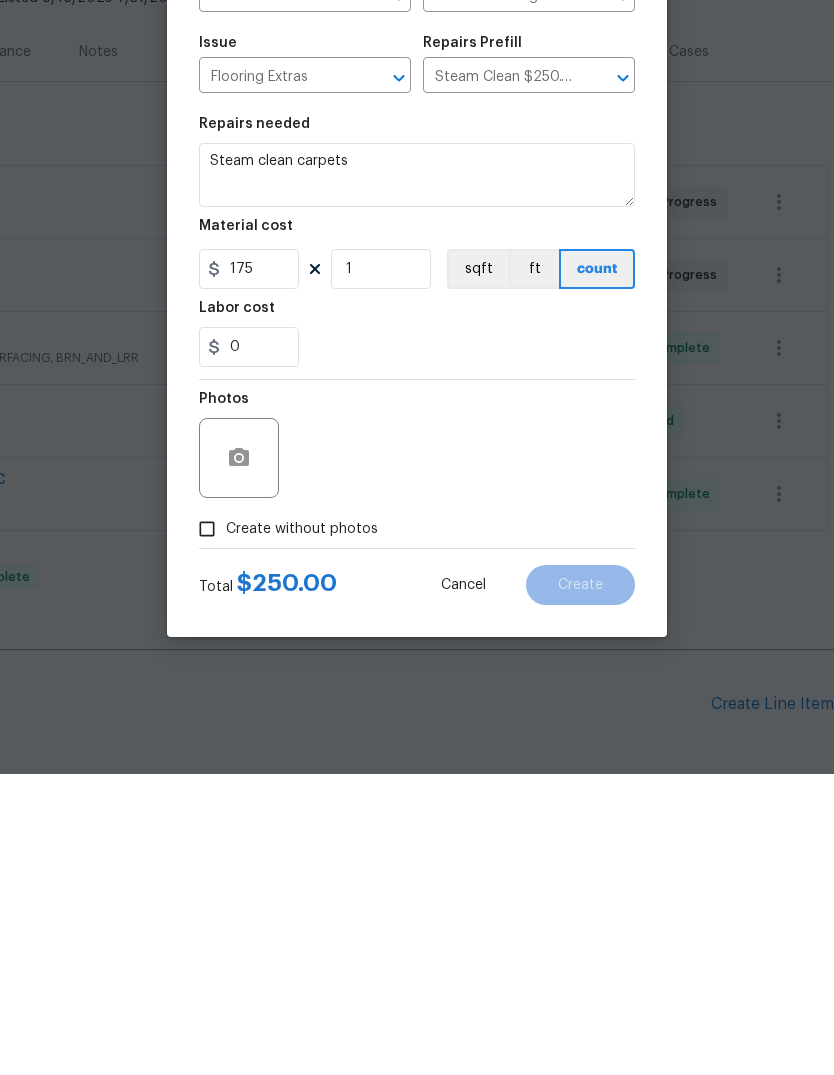 scroll, scrollTop: 75, scrollLeft: 0, axis: vertical 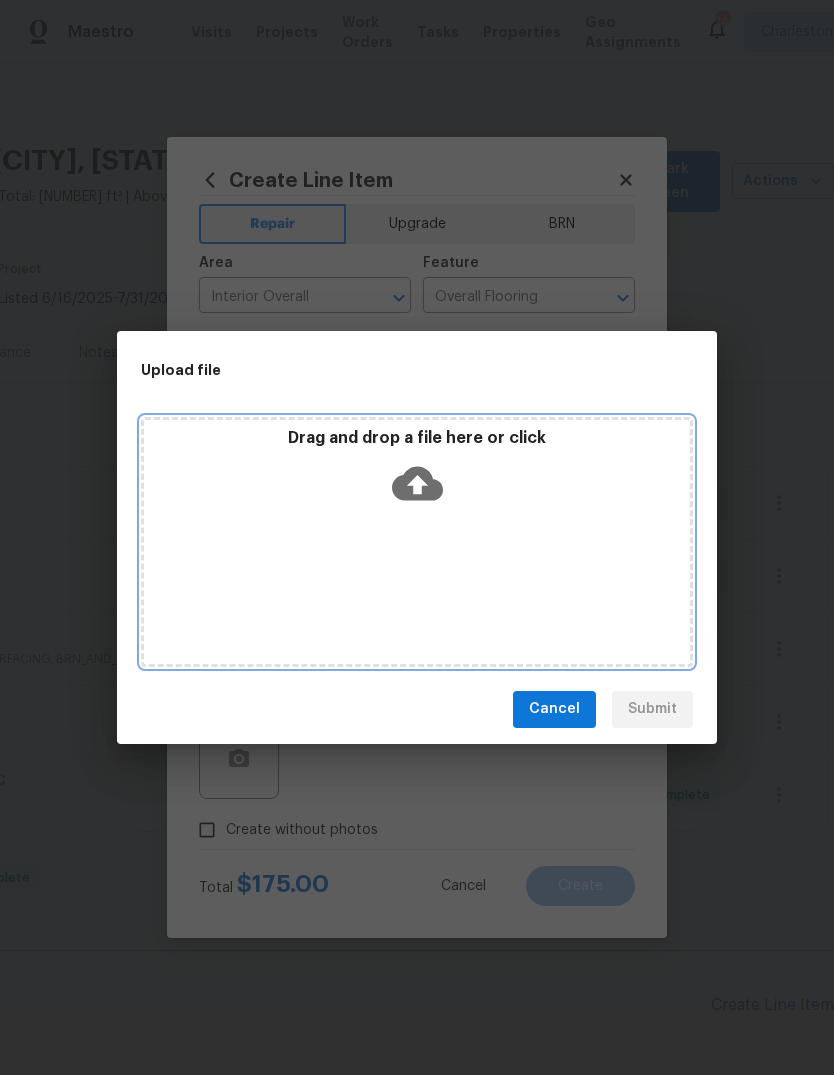 click on "Drag and drop a file here or click" at bounding box center [417, 542] 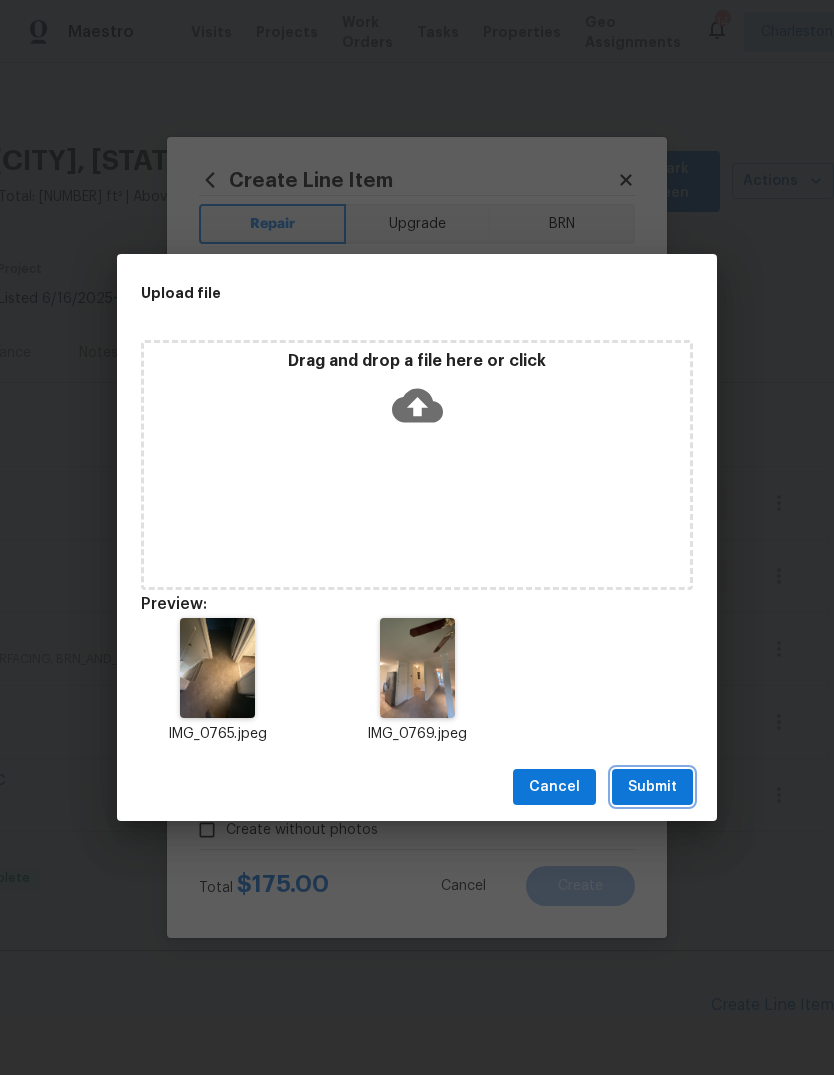 click on "Submit" at bounding box center [652, 787] 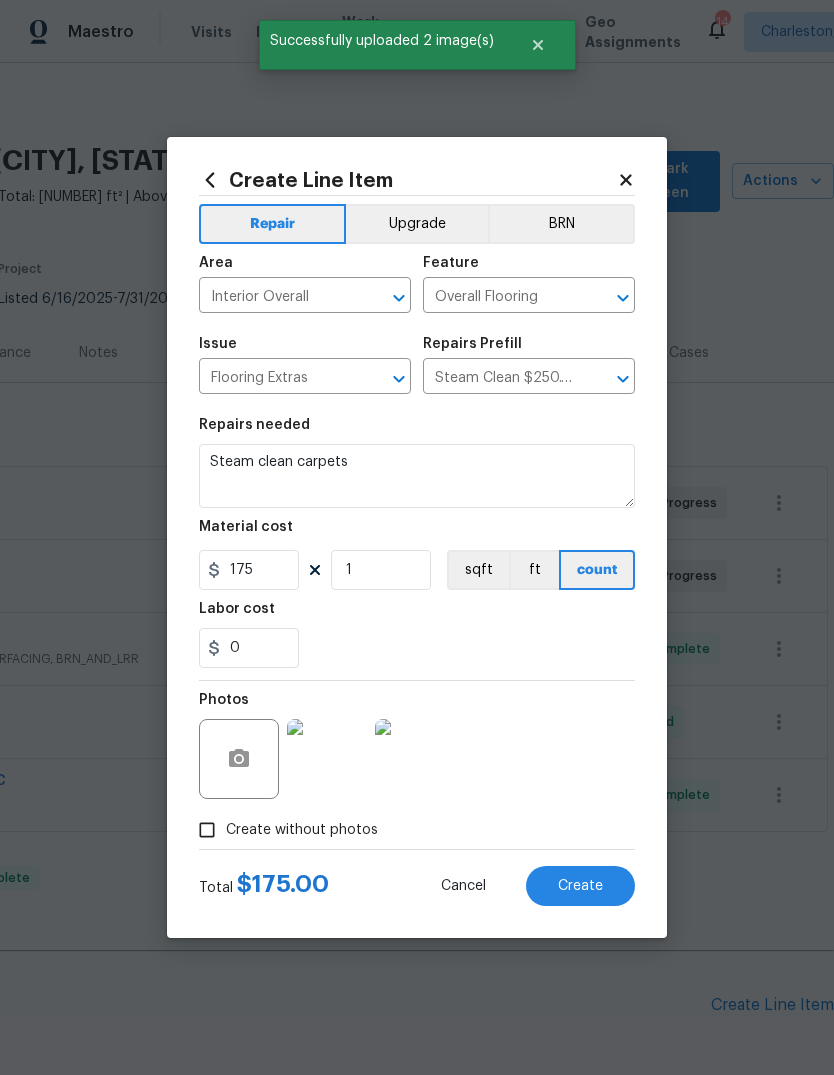click on "Create" at bounding box center (580, 886) 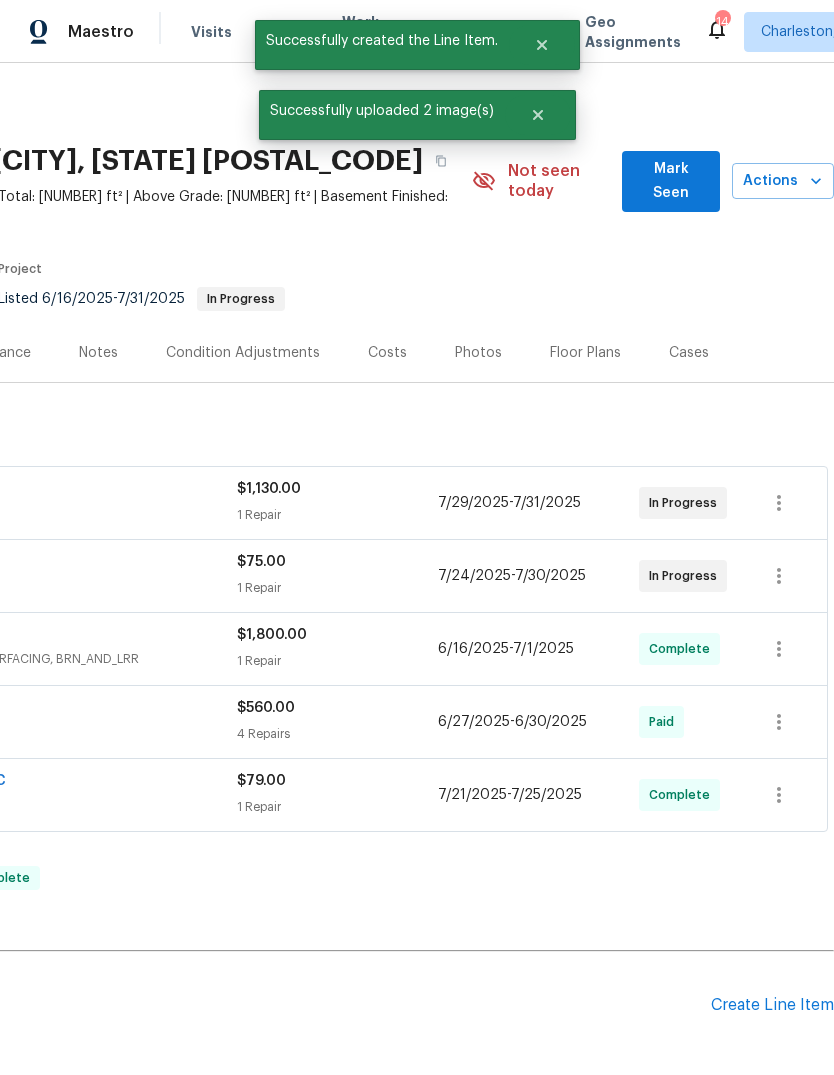 click on "Create Line Item" at bounding box center [772, 1005] 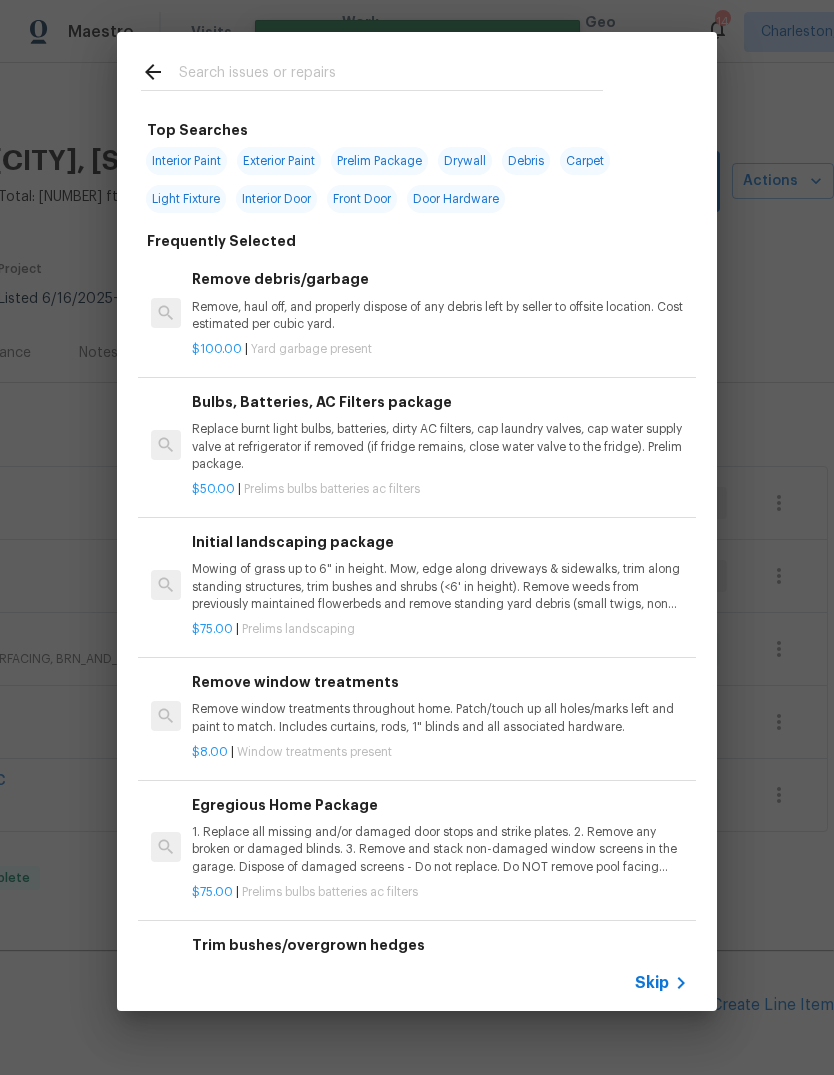 click at bounding box center (391, 75) 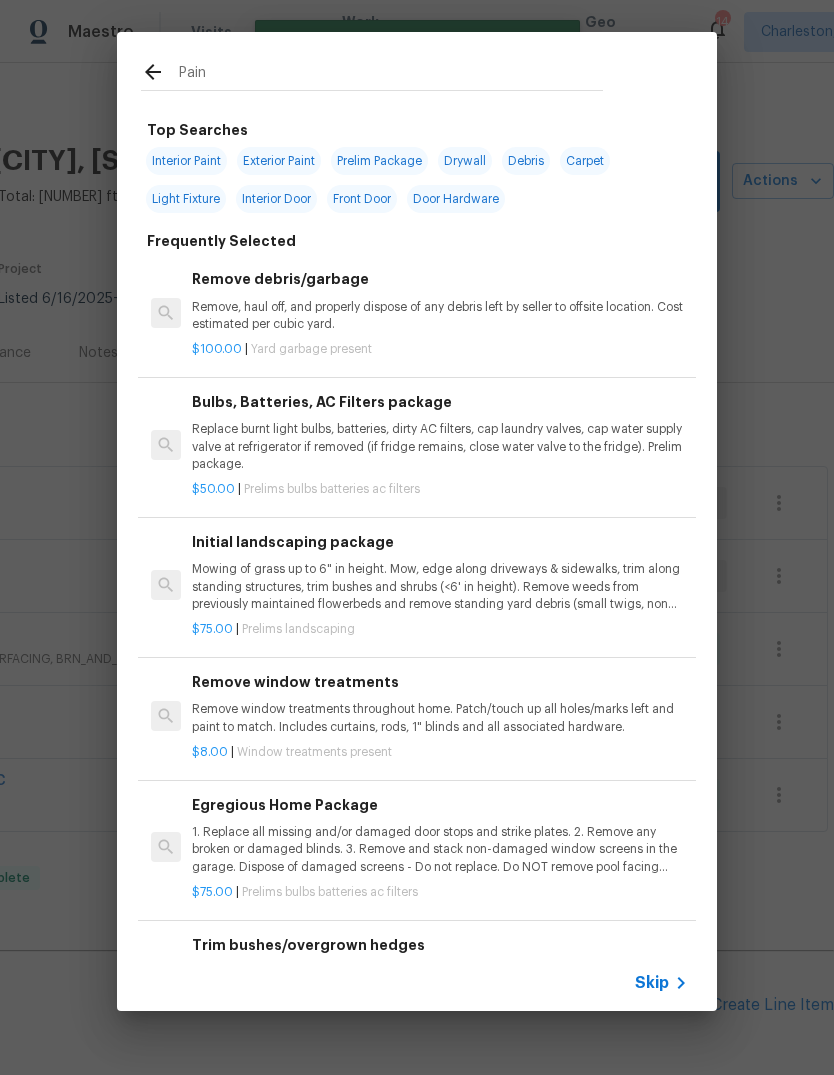 type on "Paint" 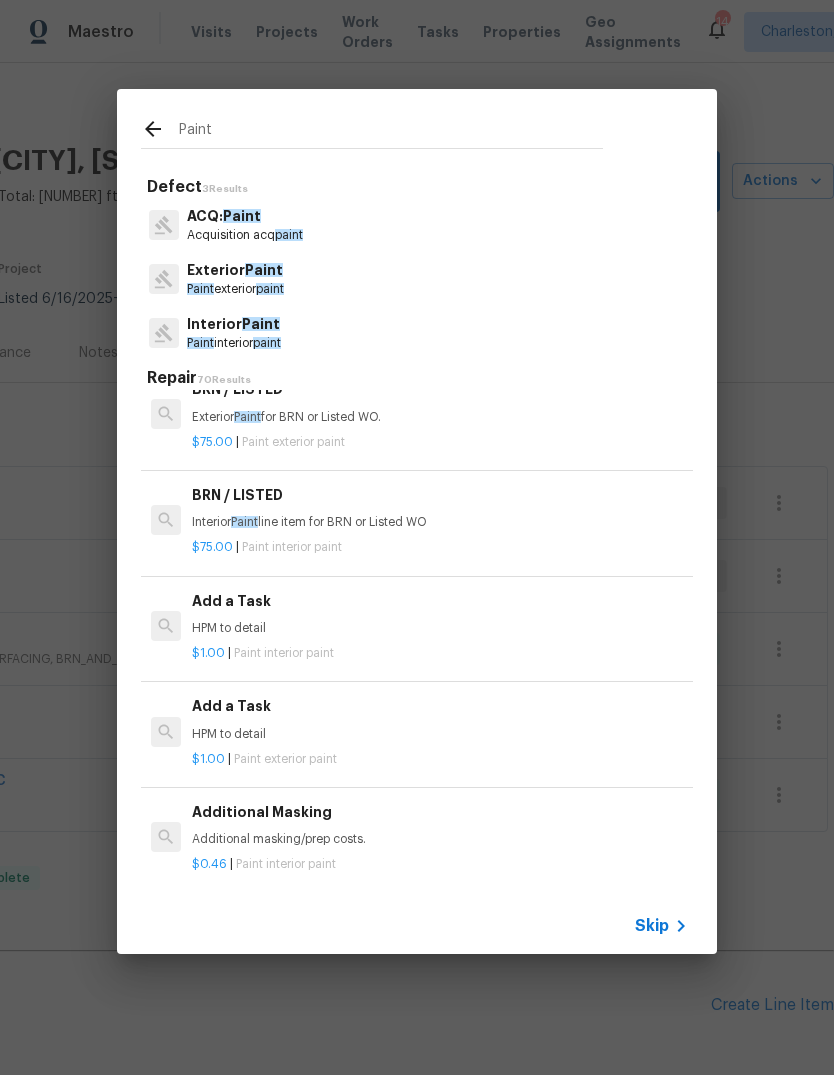 scroll, scrollTop: 1908, scrollLeft: 0, axis: vertical 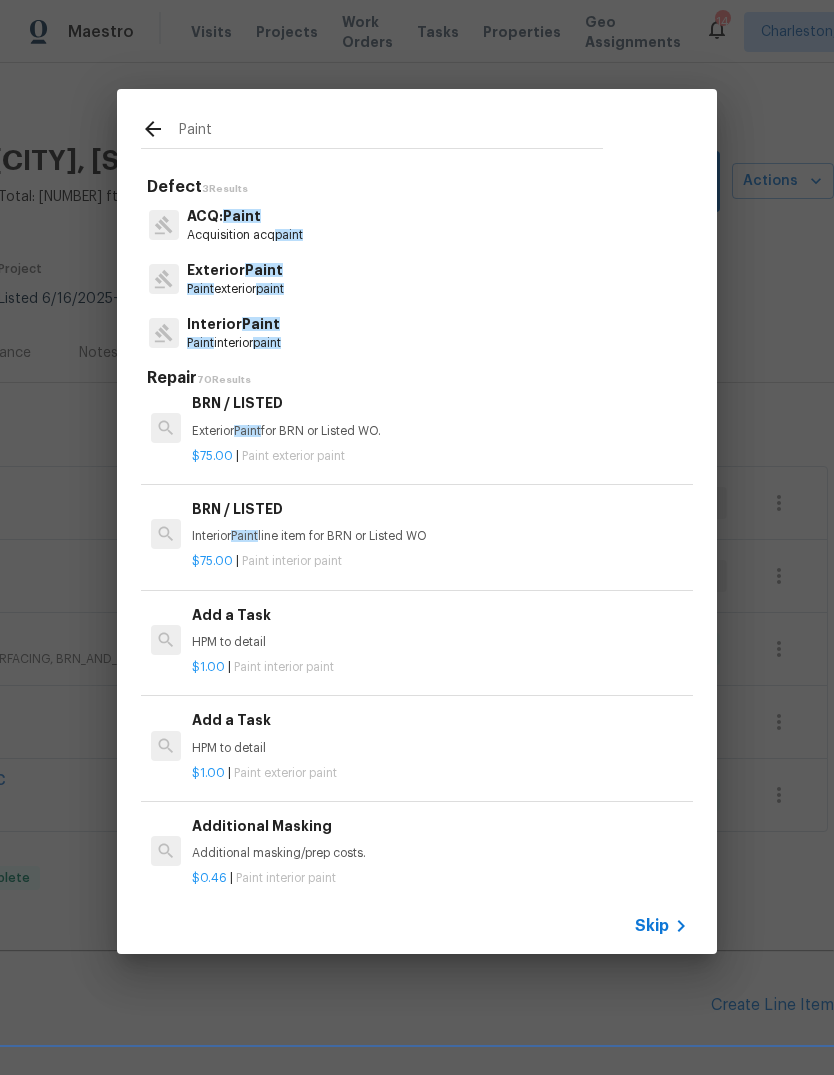 click on "Add a Task HPM to detail" at bounding box center (440, 628) 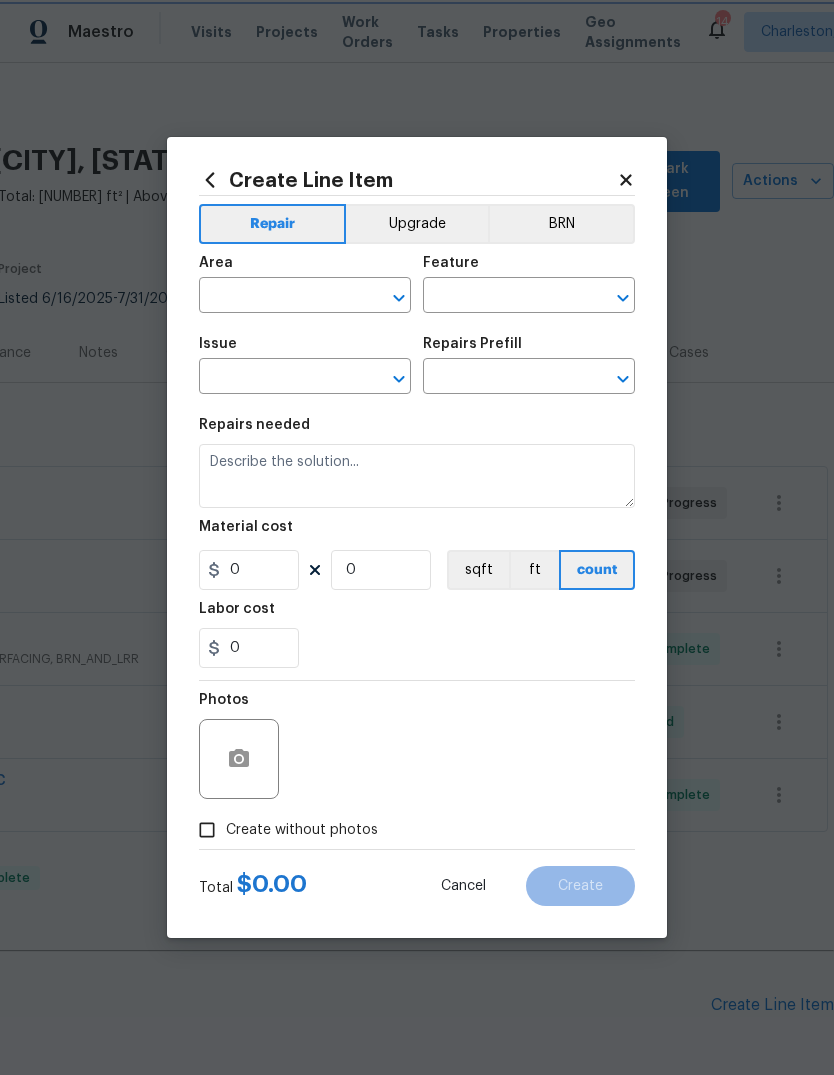 type on "Overall Paint" 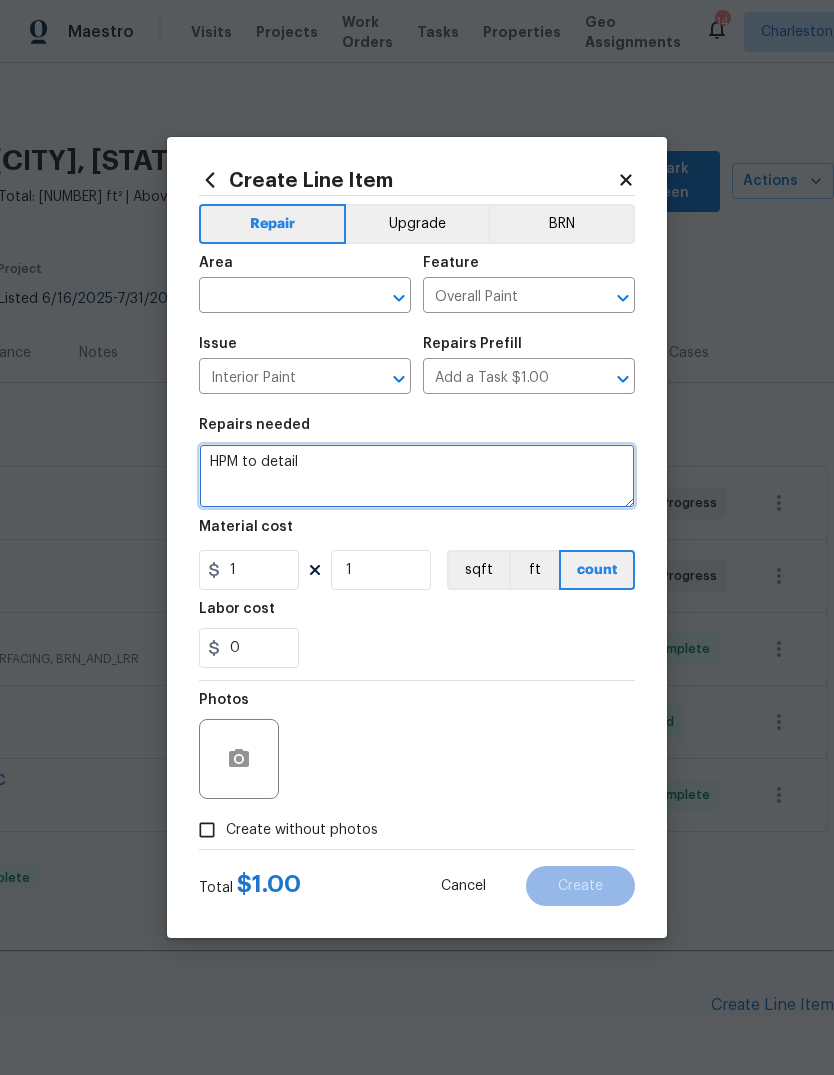 click on "HPM to detail" at bounding box center [417, 476] 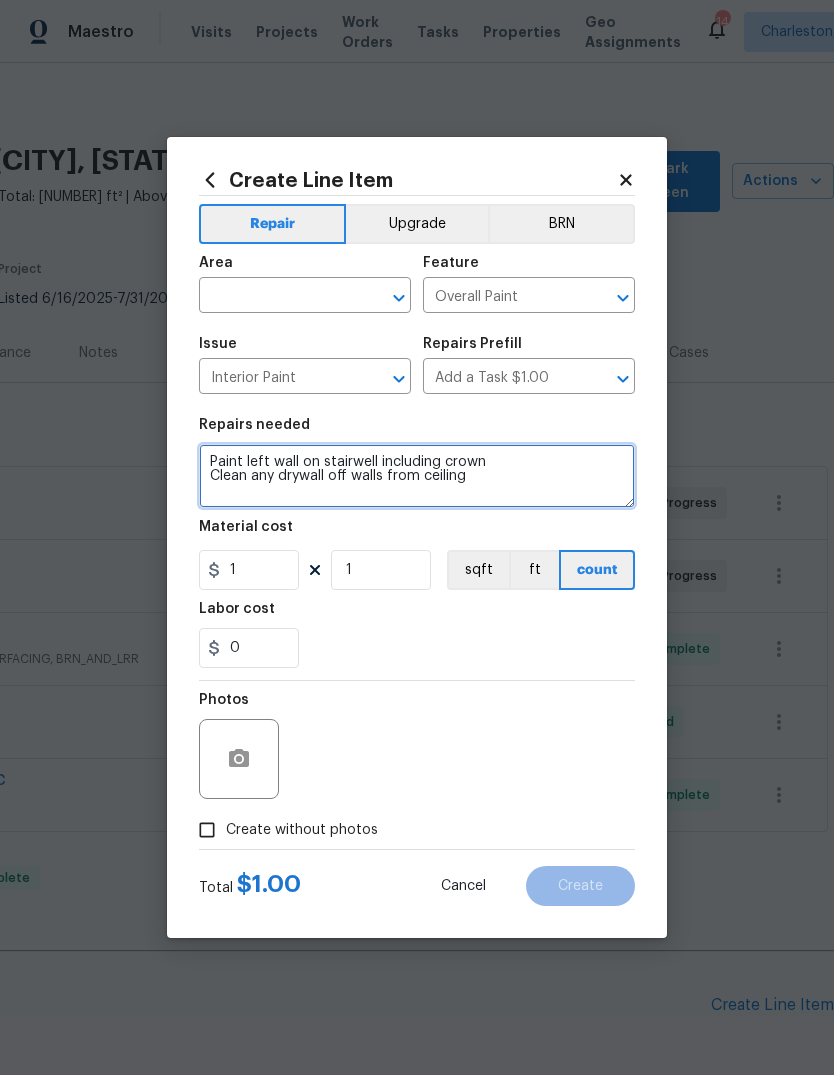 click on "Paint left wall on stairwell including crown
Clean any drywall off walls from ceiling" at bounding box center (417, 476) 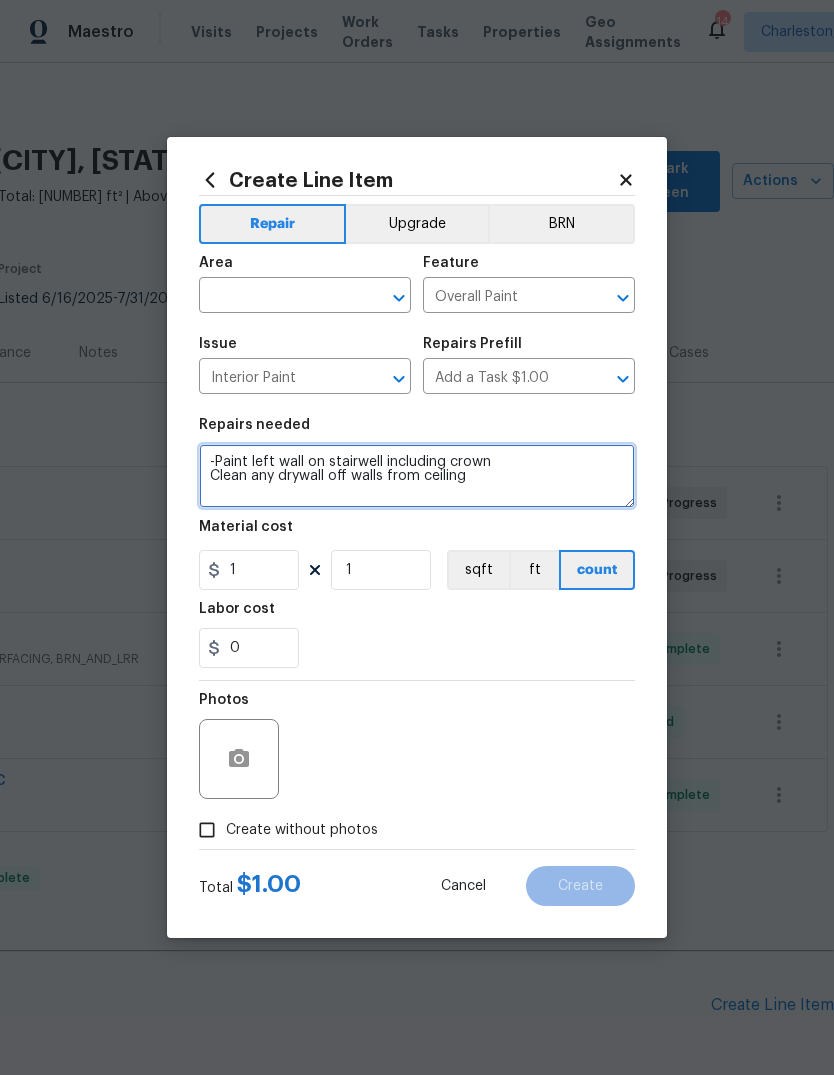 click on "-Paint left wall on stairwell including crown
Clean any drywall off walls from ceiling" at bounding box center [417, 476] 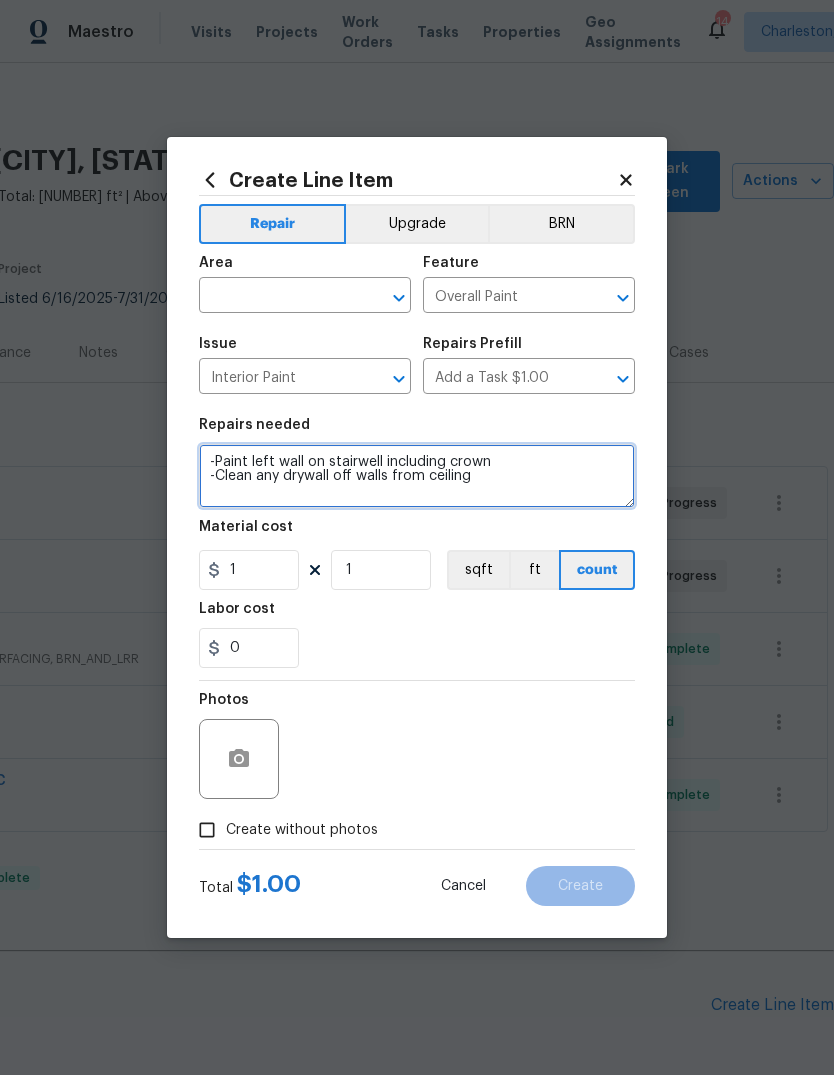 click on "-Paint left wall on stairwell including crown
-Clean any drywall off walls from ceiling" at bounding box center [417, 476] 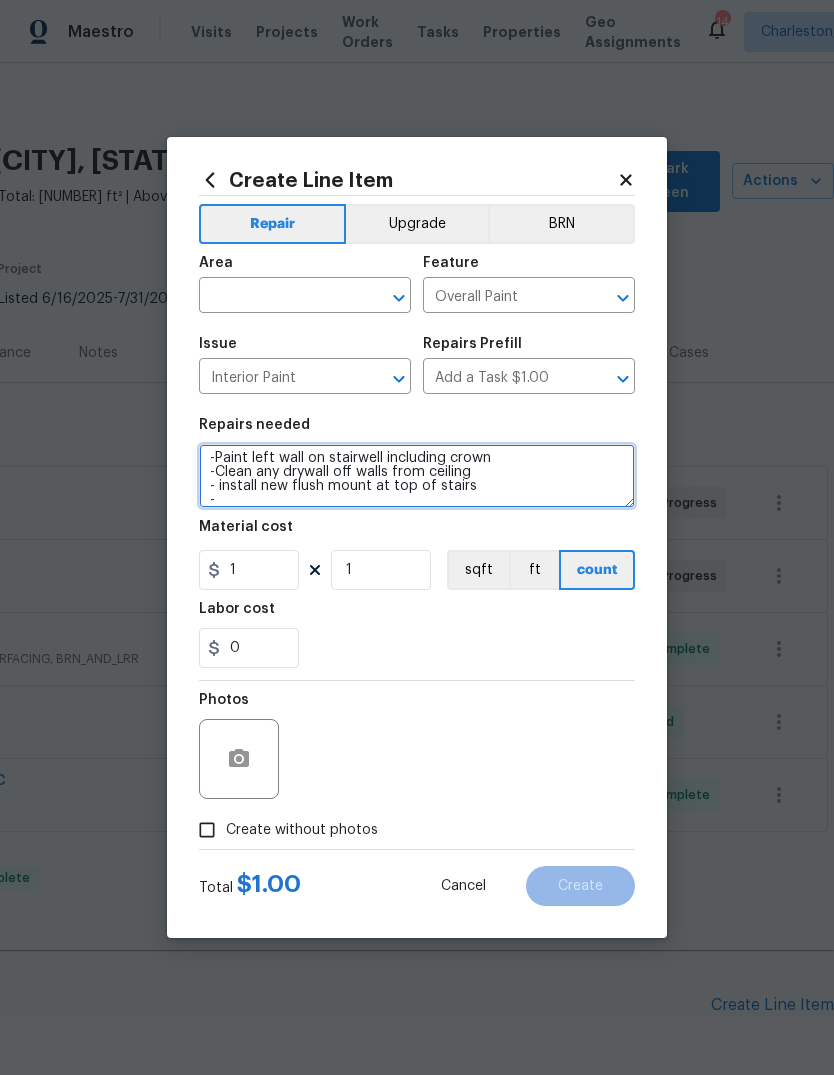 scroll, scrollTop: 4, scrollLeft: 0, axis: vertical 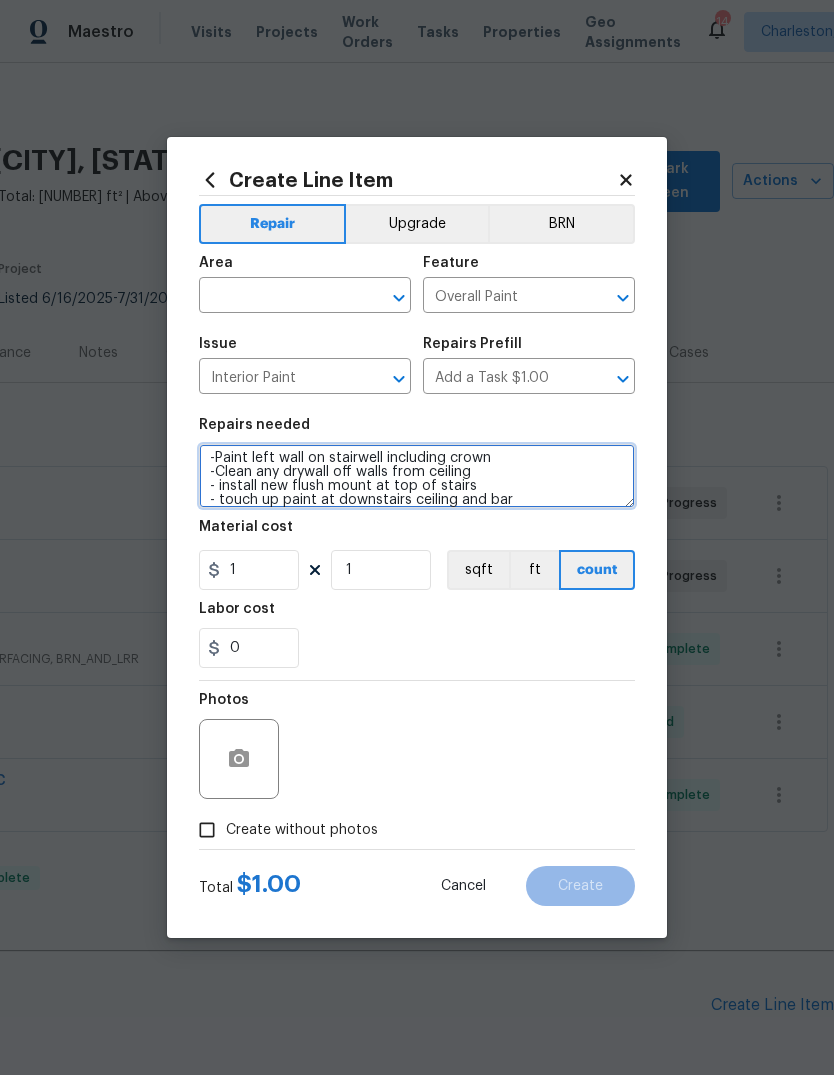 type on "-Paint left wall on stairwell including crown
-Clean any drywall off walls from ceiling
- install new flush mount at top of stairs
- touch up paint at downstairs ceiling and bar" 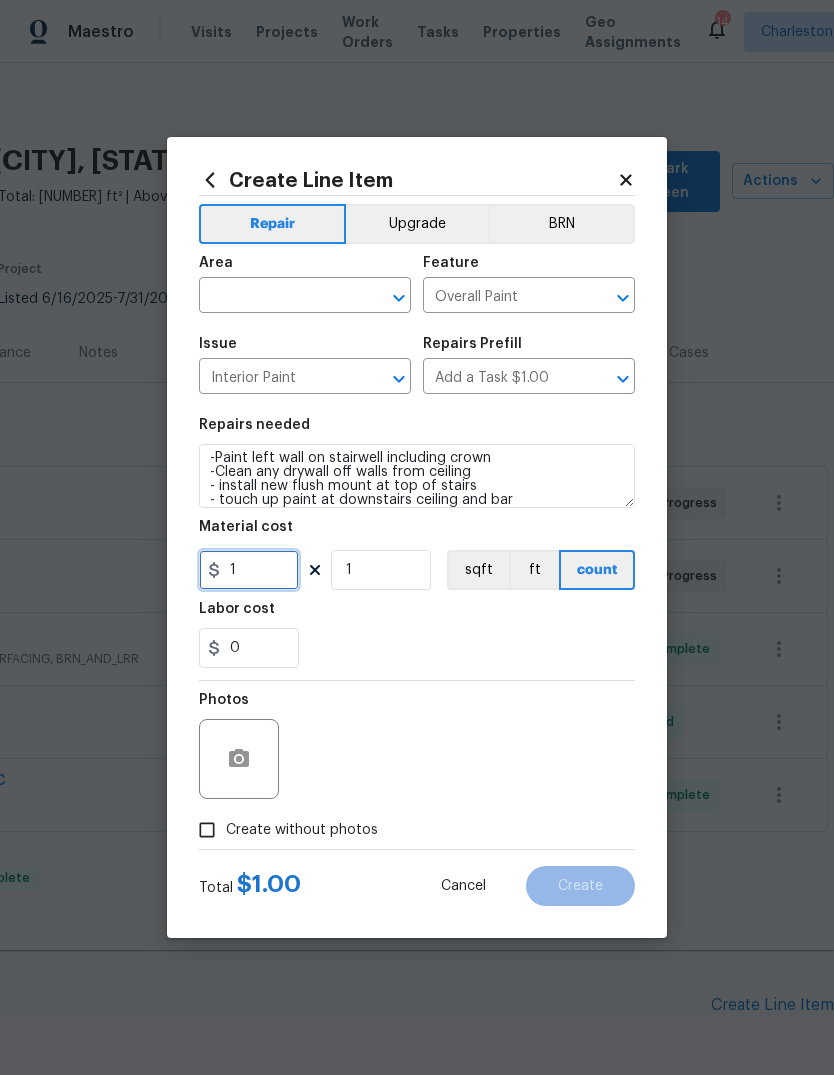 click on "1" at bounding box center (249, 570) 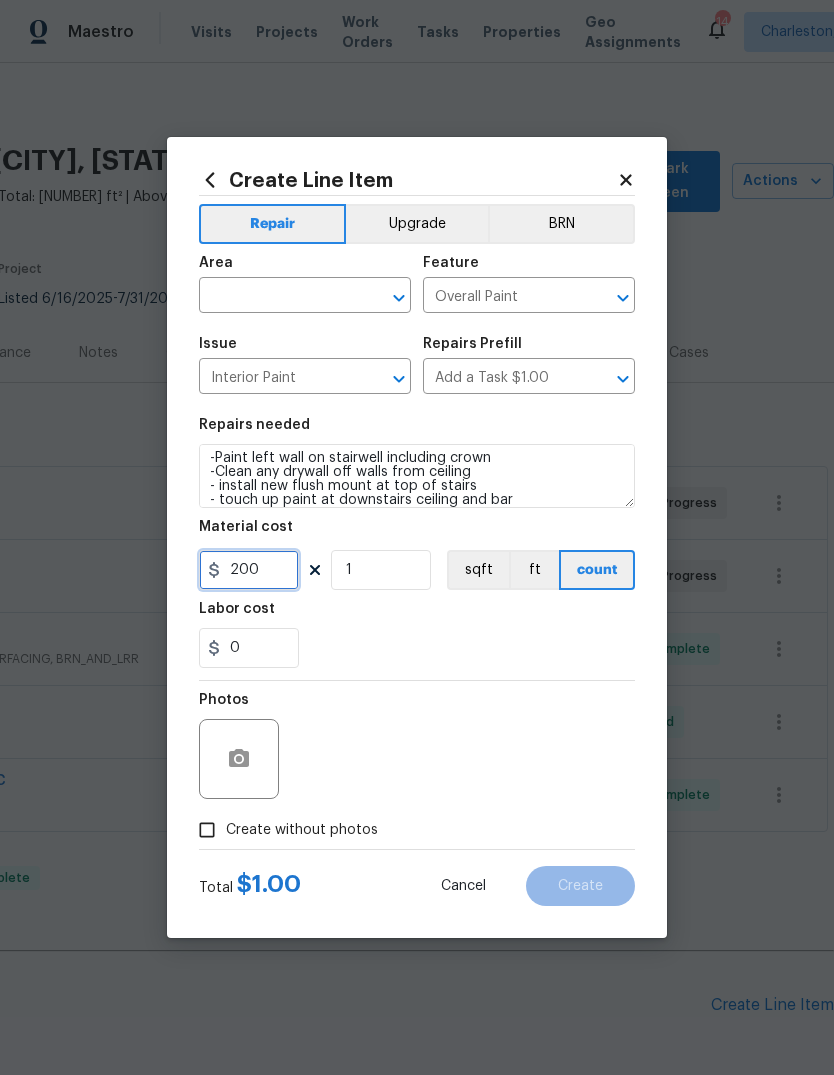 type on "200" 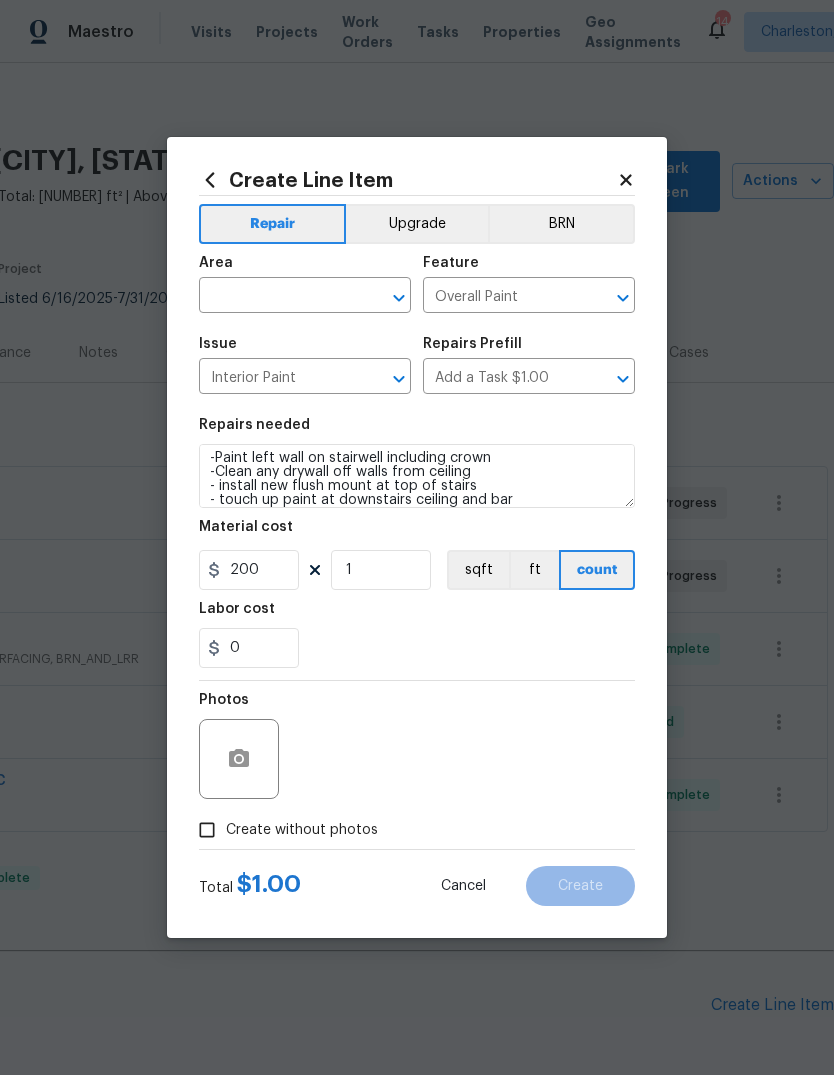 click at bounding box center (277, 297) 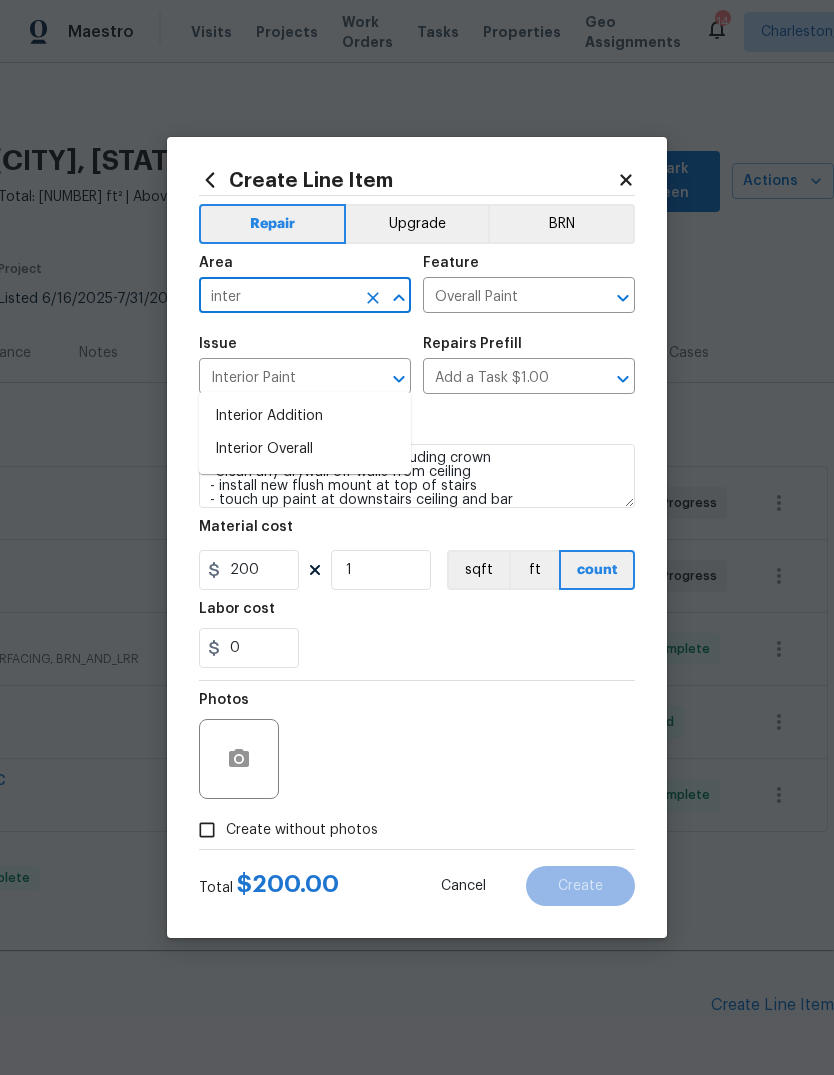 click on "Interior Overall" at bounding box center (305, 449) 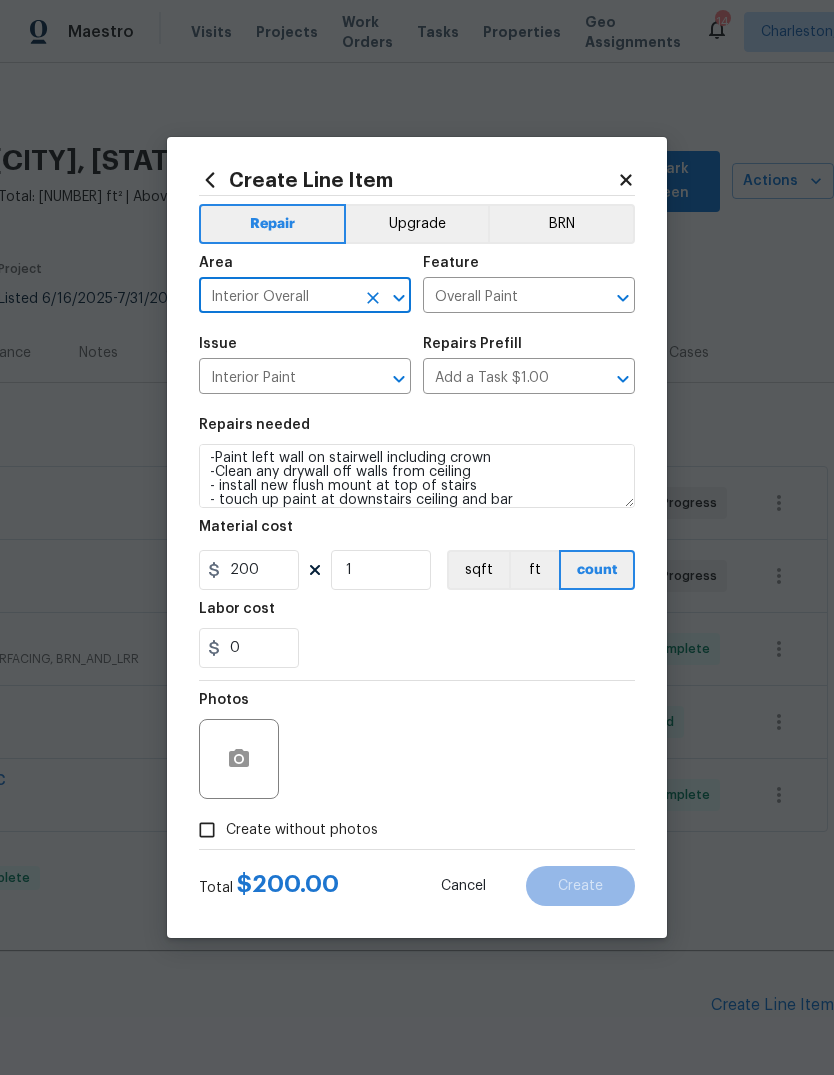 click on "0" at bounding box center (417, 648) 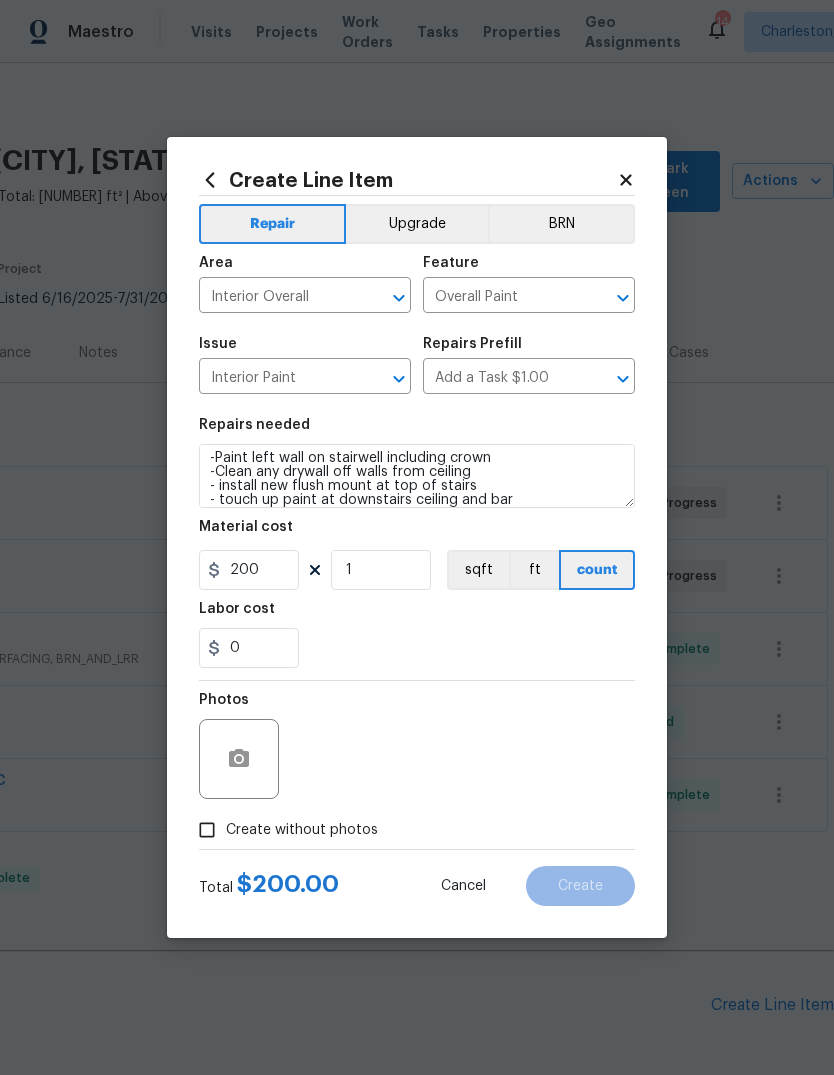 click on "Create without photos" at bounding box center [302, 830] 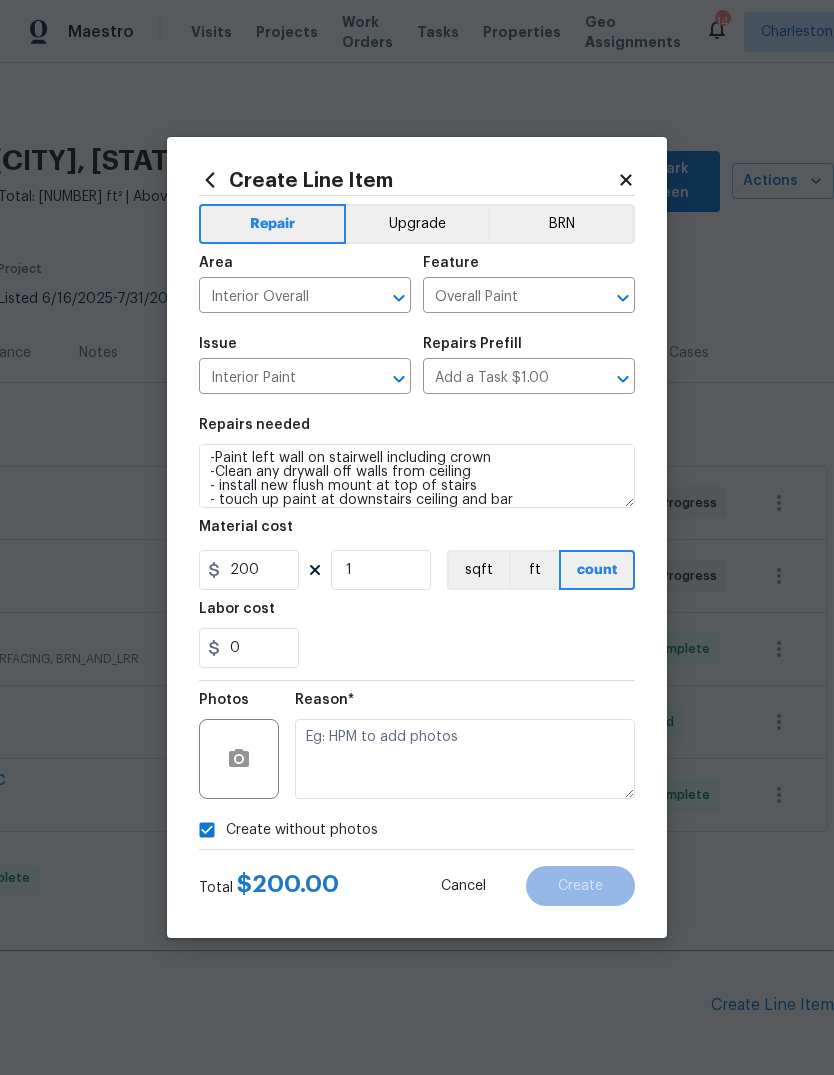 click at bounding box center (465, 759) 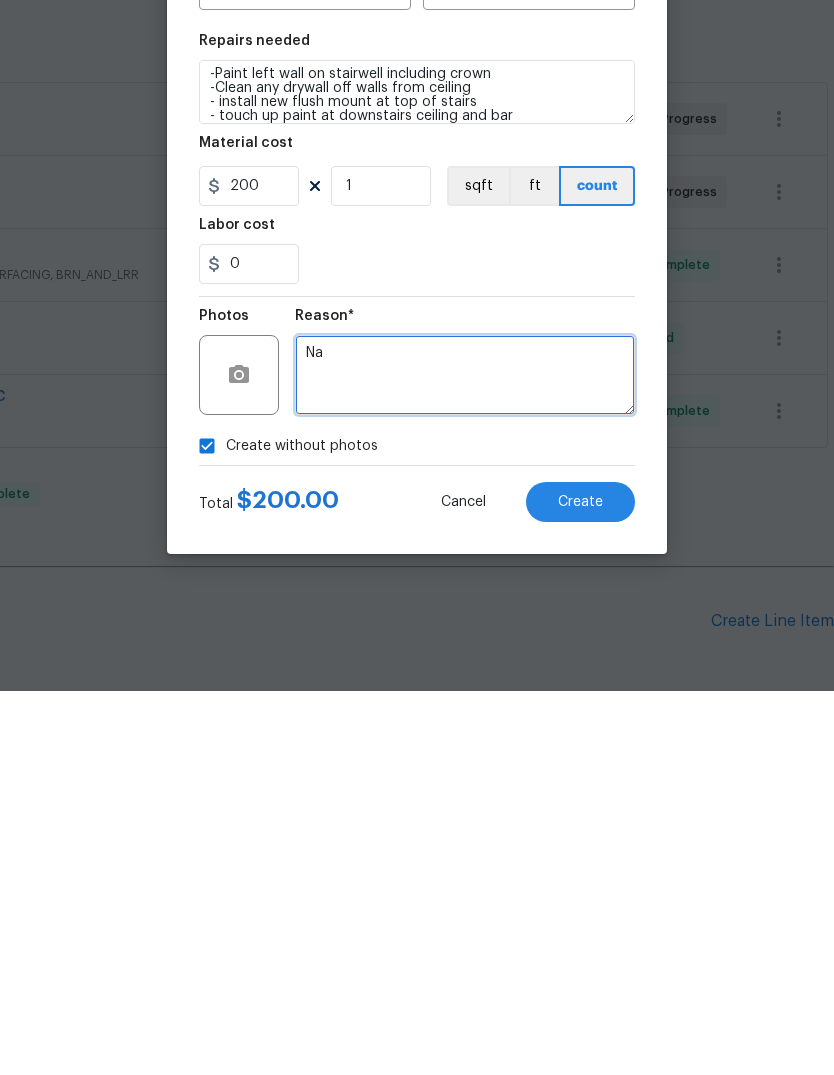 type on "Na" 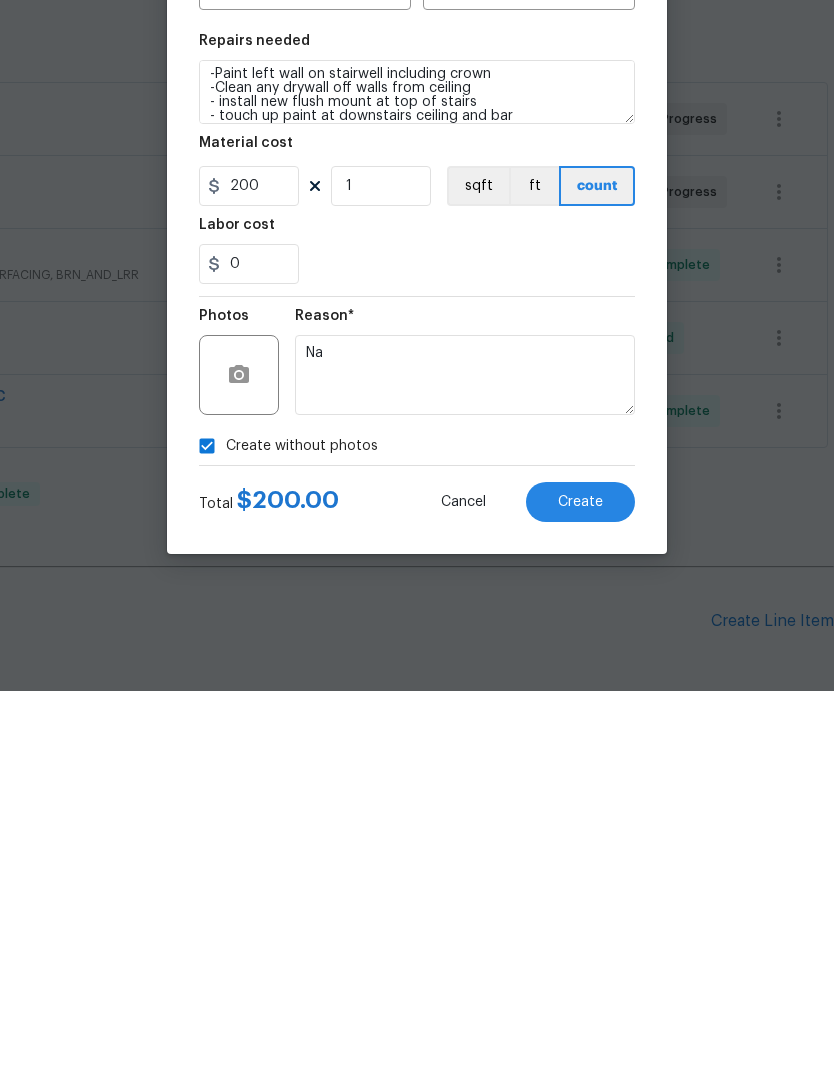 click on "Create" at bounding box center (580, 886) 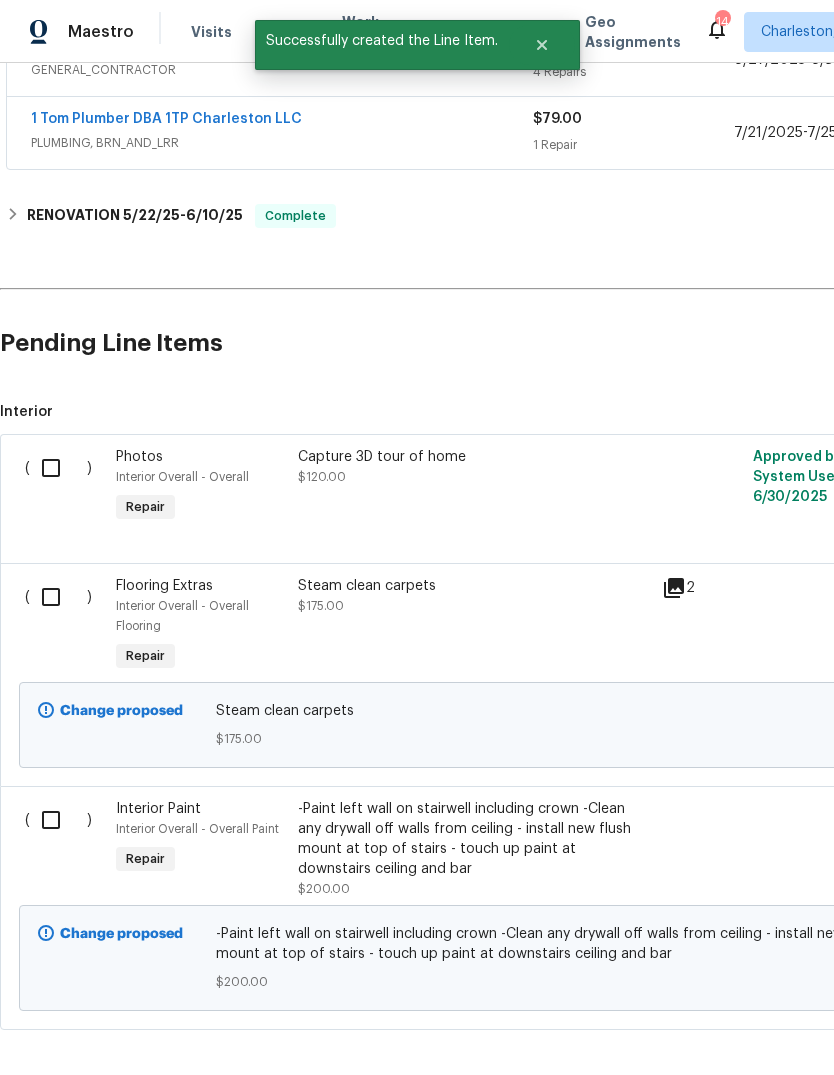 scroll, scrollTop: 661, scrollLeft: 0, axis: vertical 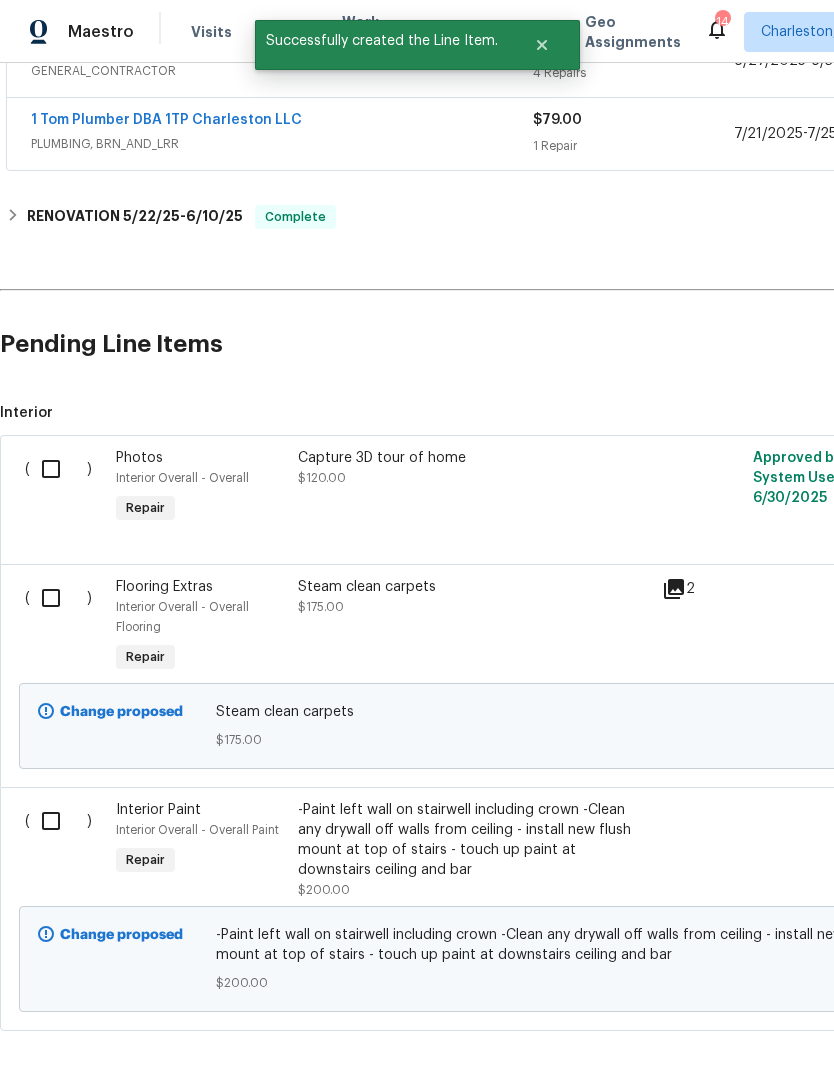 click at bounding box center [58, 598] 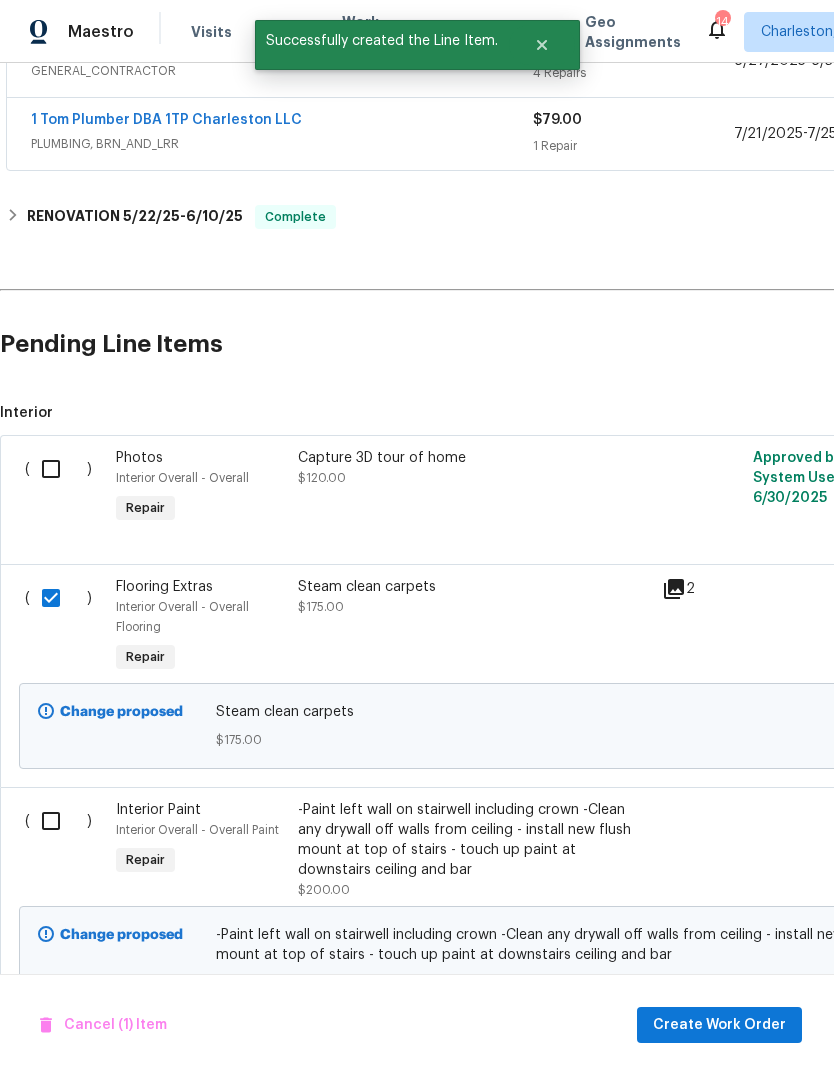 click at bounding box center (58, 821) 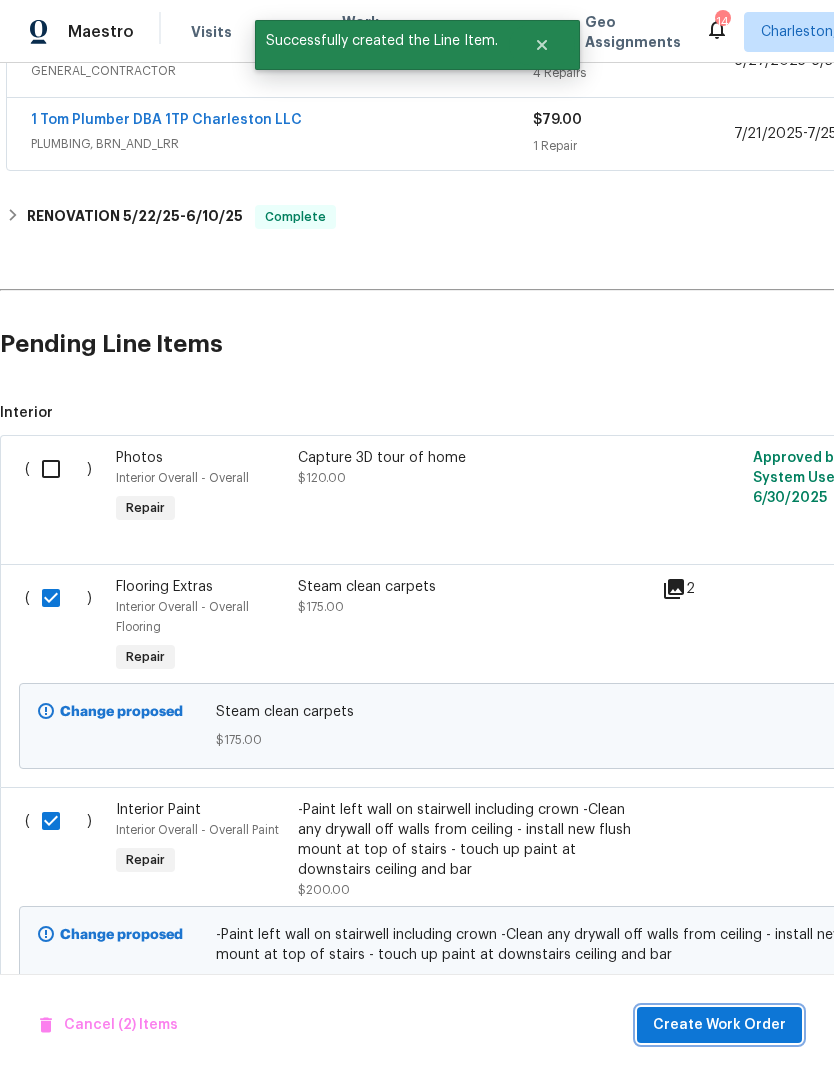 click on "Create Work Order" at bounding box center (719, 1025) 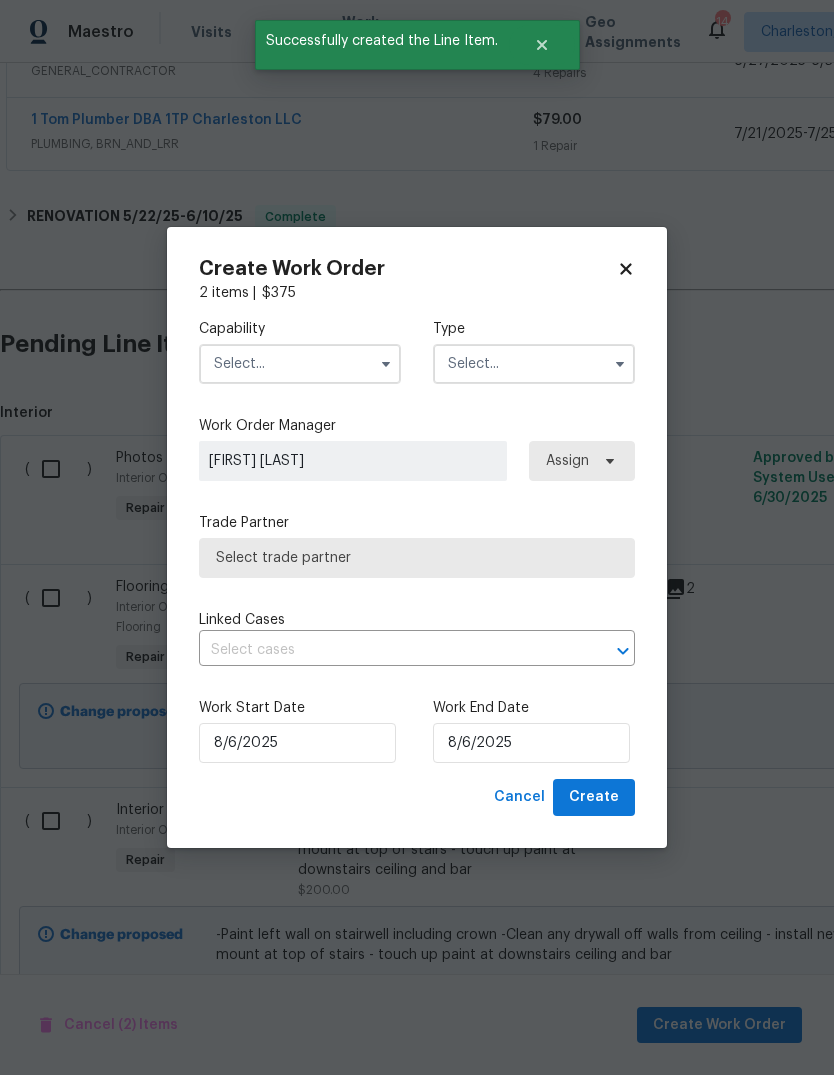 checkbox on "false" 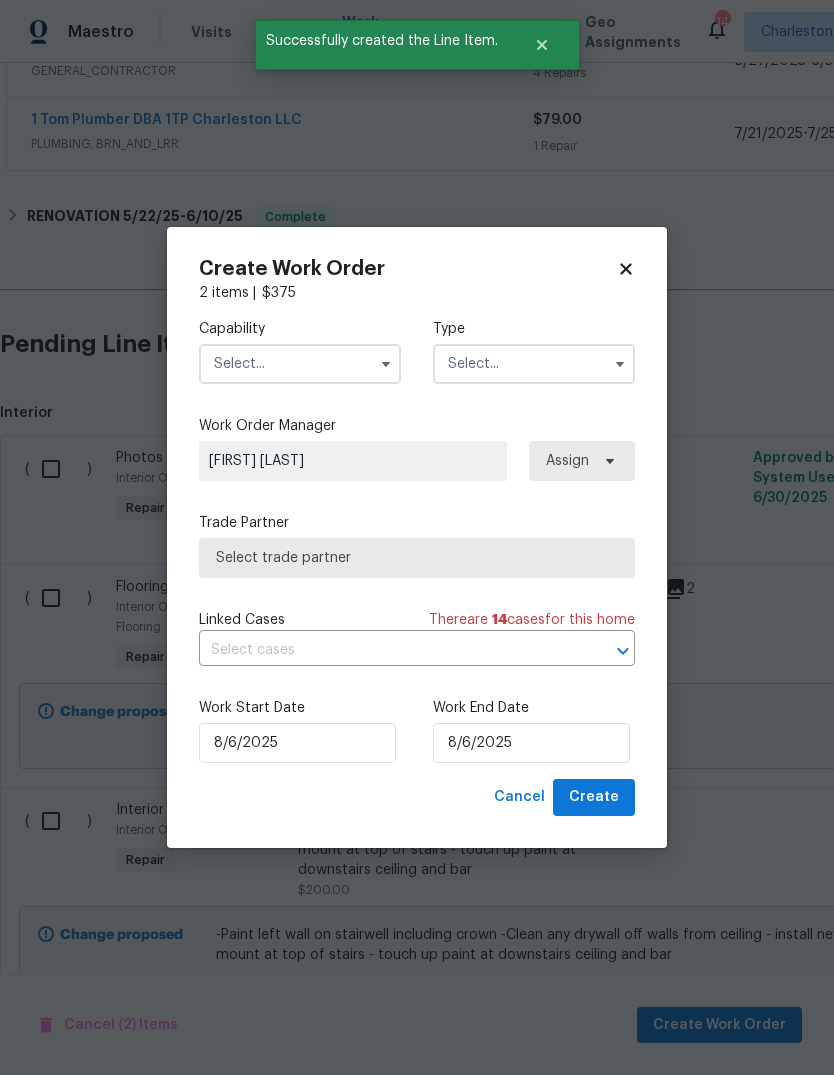 click at bounding box center [300, 364] 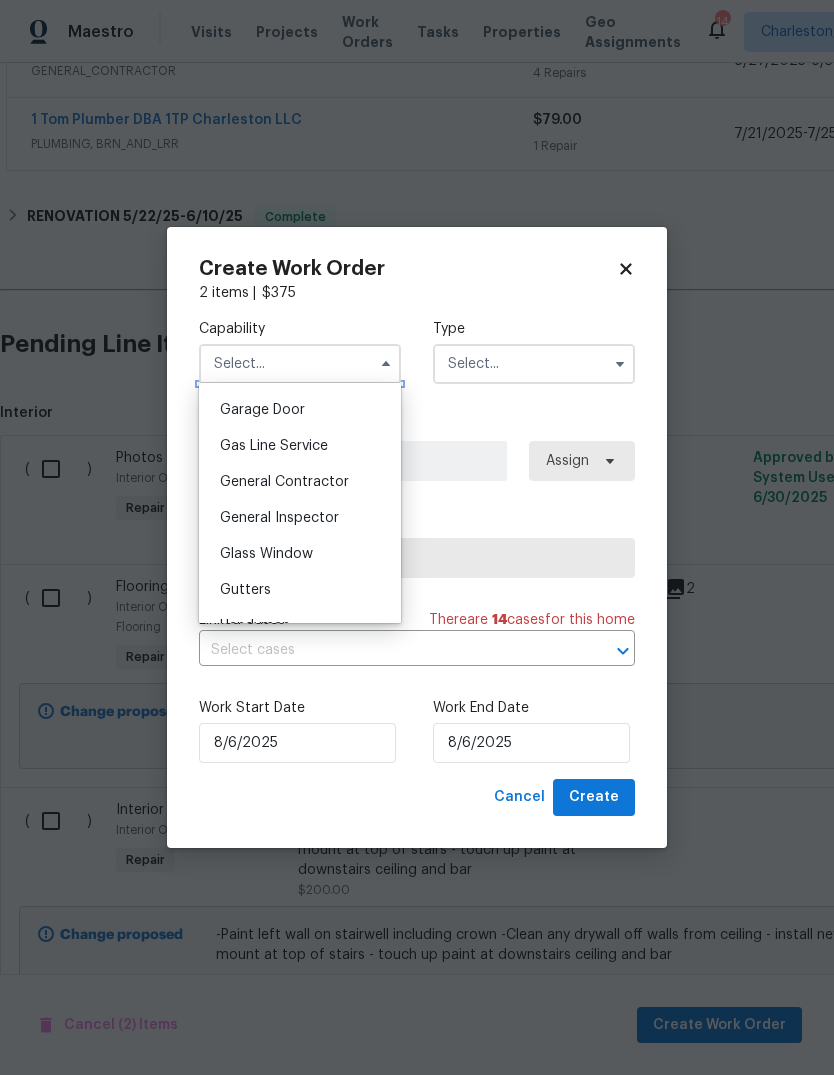 scroll, scrollTop: 868, scrollLeft: 0, axis: vertical 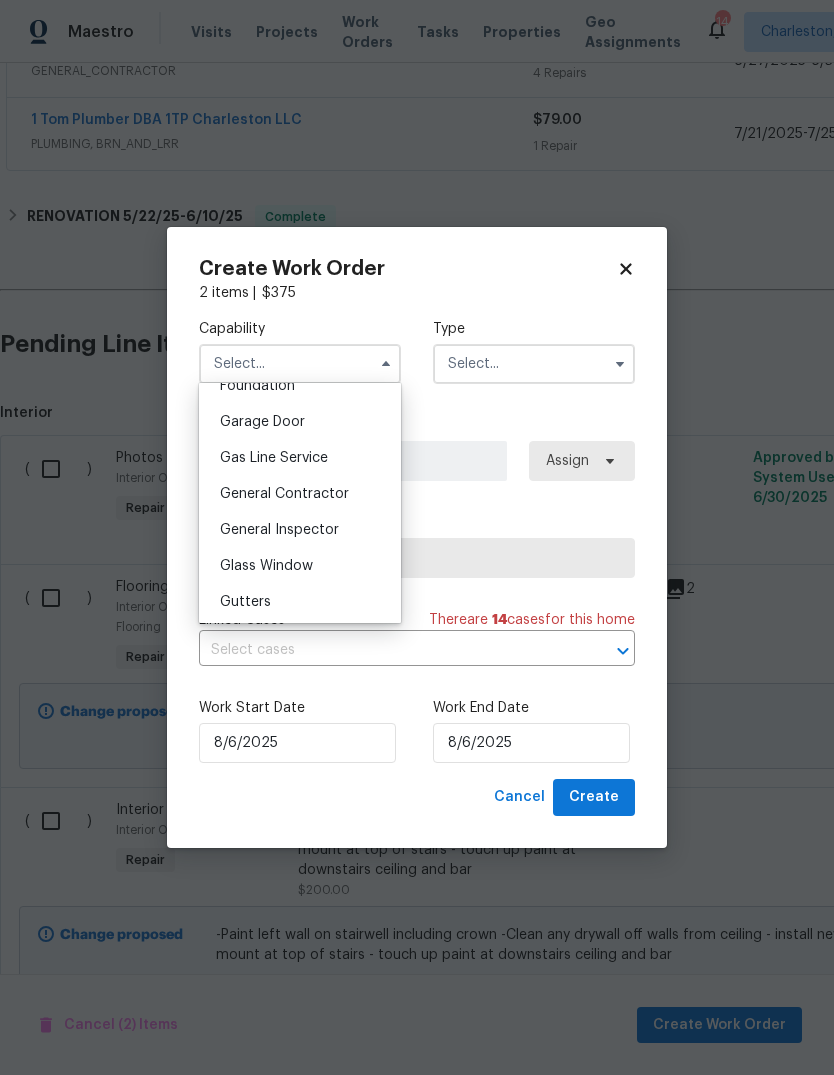 click on "General Contractor" at bounding box center [300, 494] 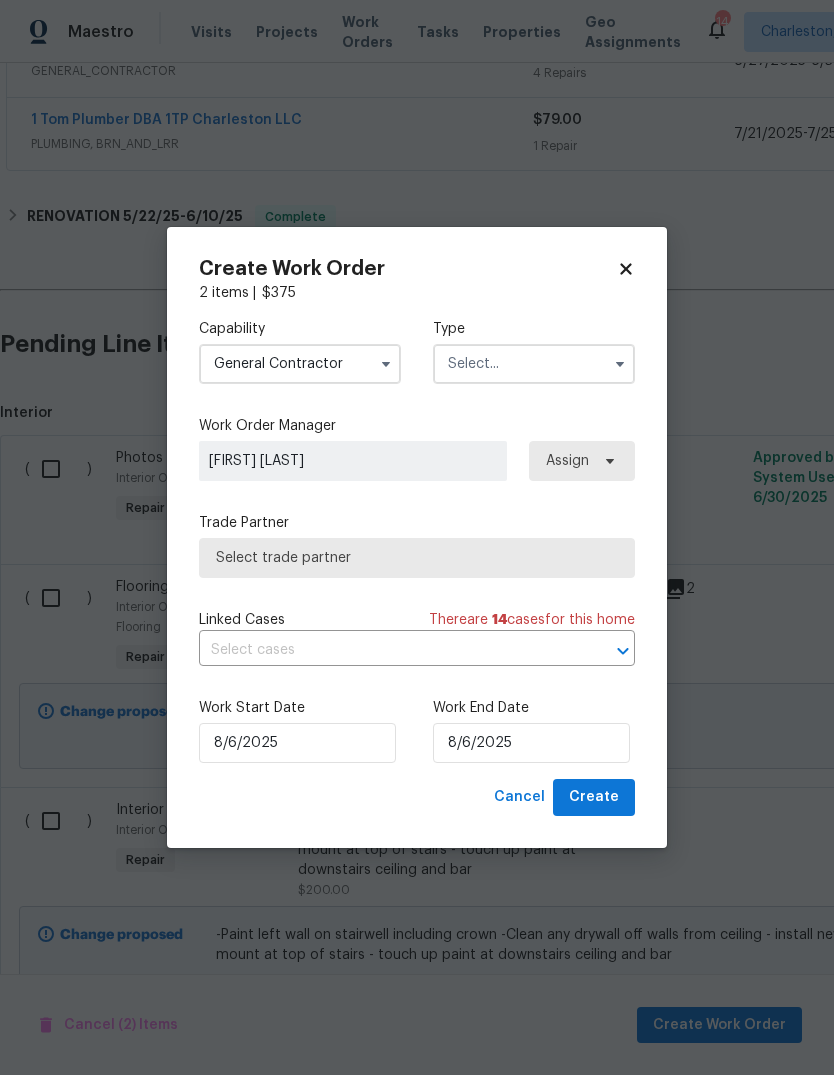 click at bounding box center [534, 364] 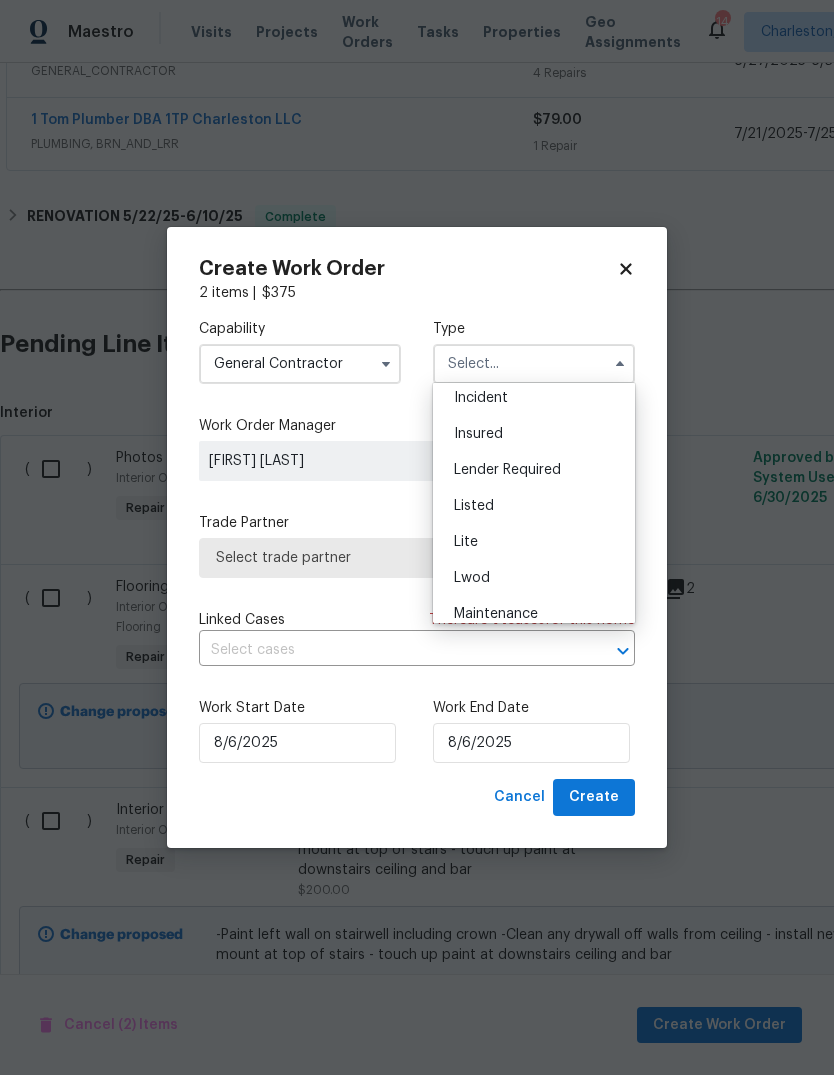 scroll, scrollTop: 107, scrollLeft: 0, axis: vertical 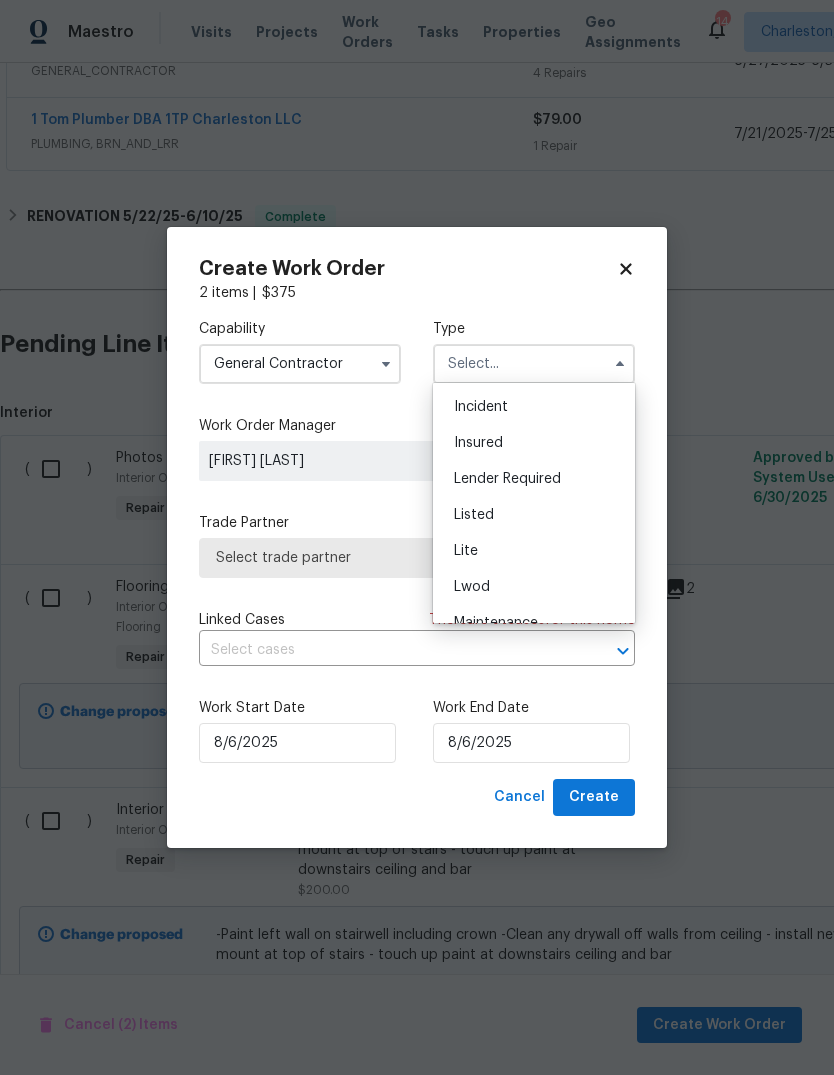 click on "Listed" at bounding box center [534, 515] 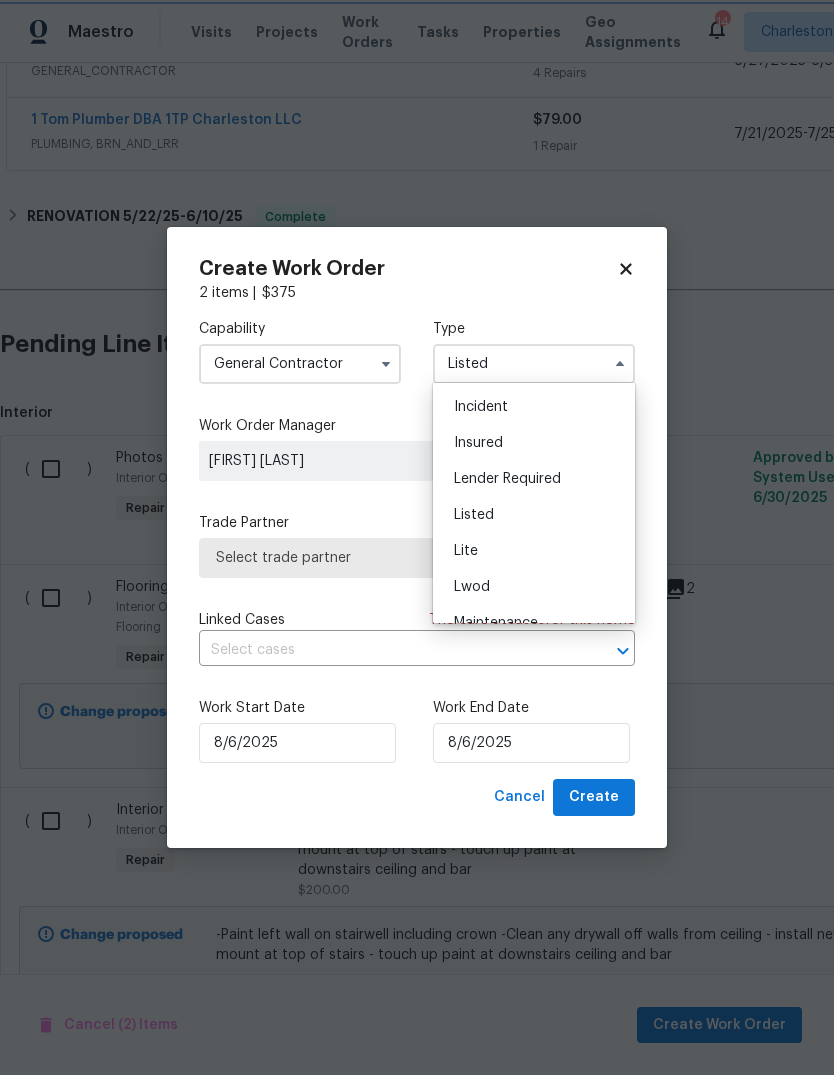 scroll, scrollTop: 0, scrollLeft: 0, axis: both 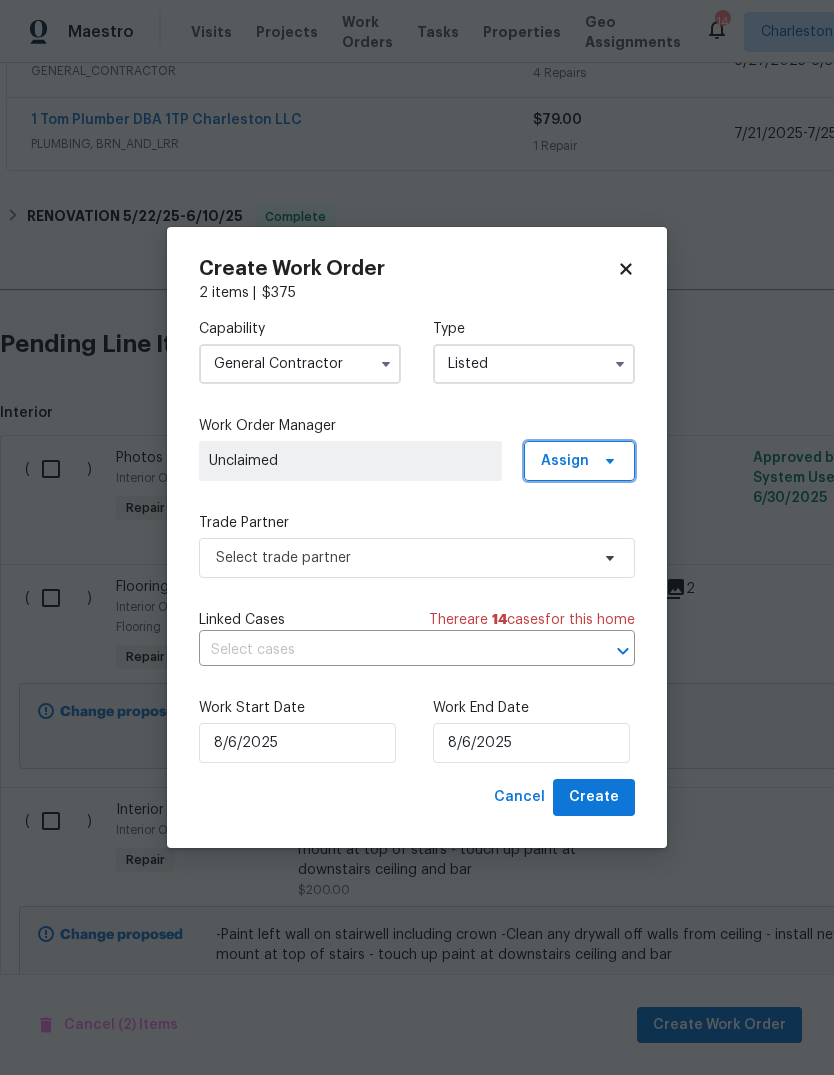click 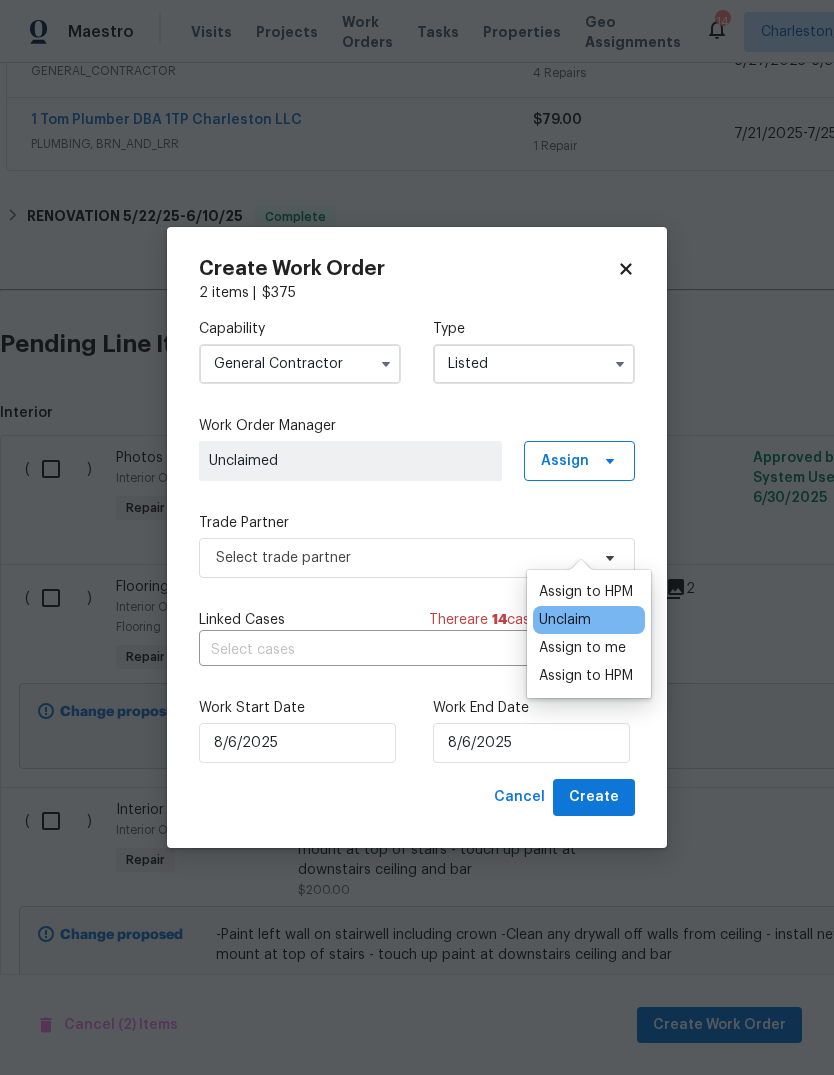 click on "Assign to me" at bounding box center [582, 648] 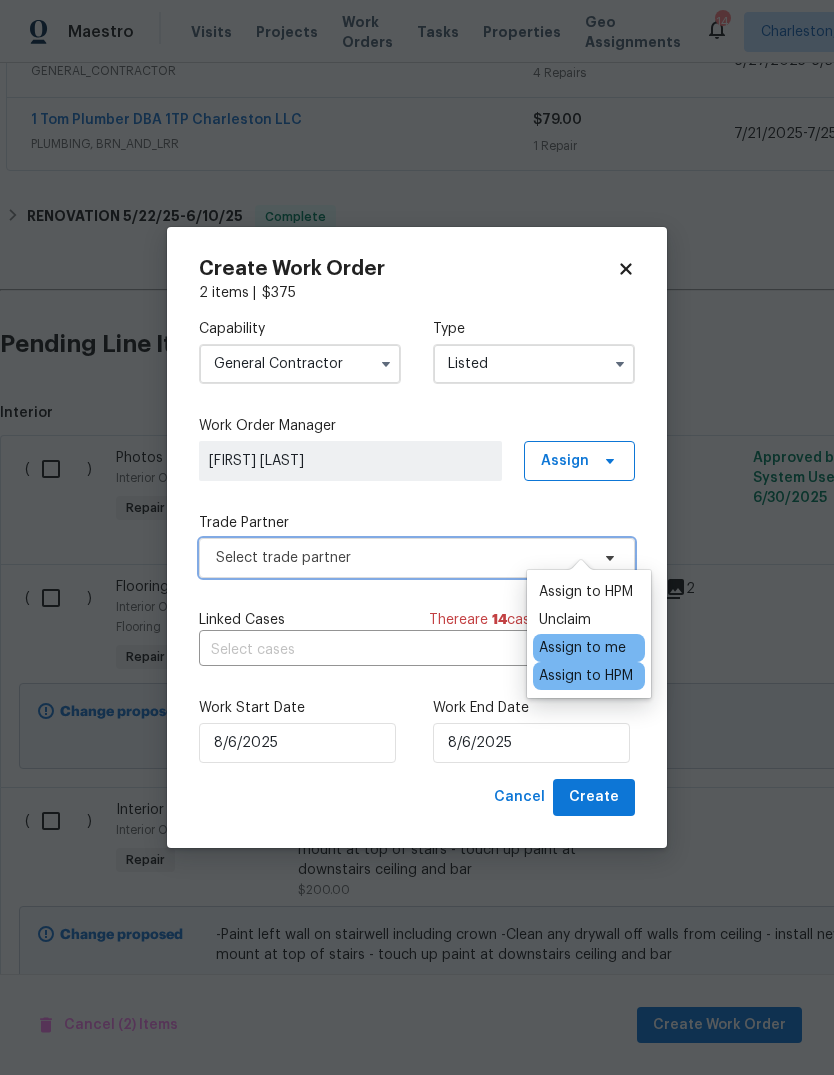 click on "Select trade partner" at bounding box center (402, 558) 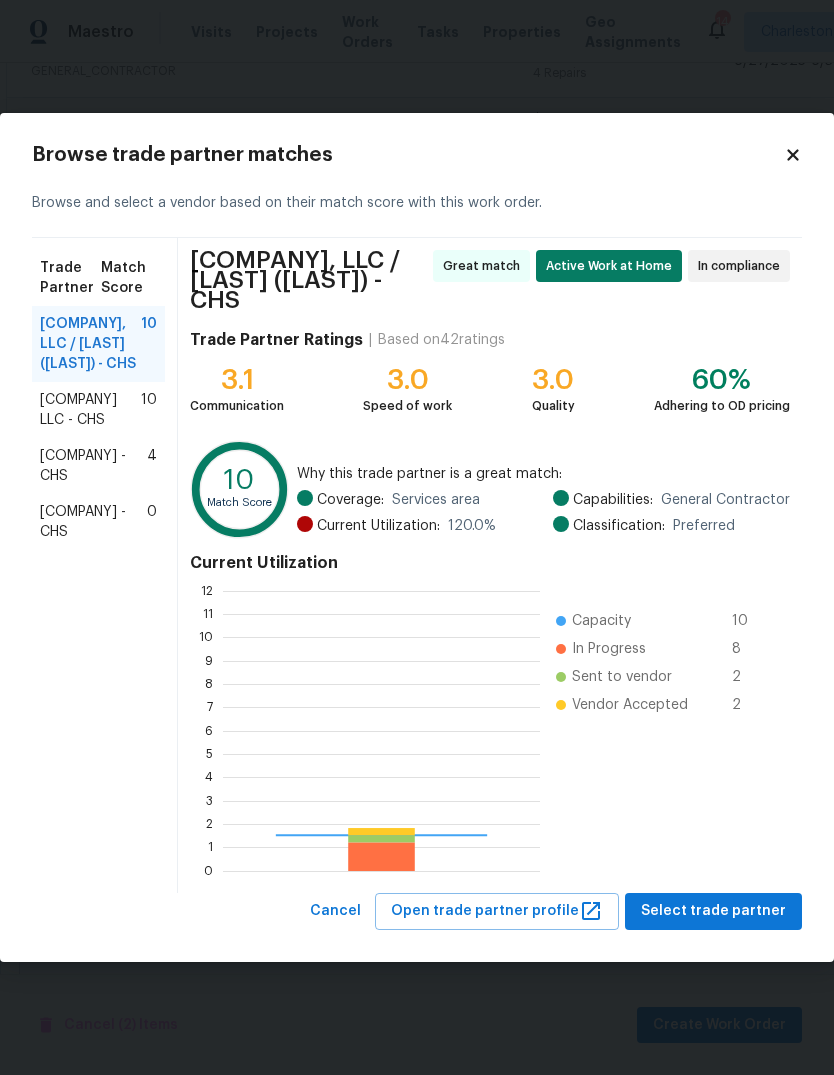 scroll, scrollTop: 2, scrollLeft: 2, axis: both 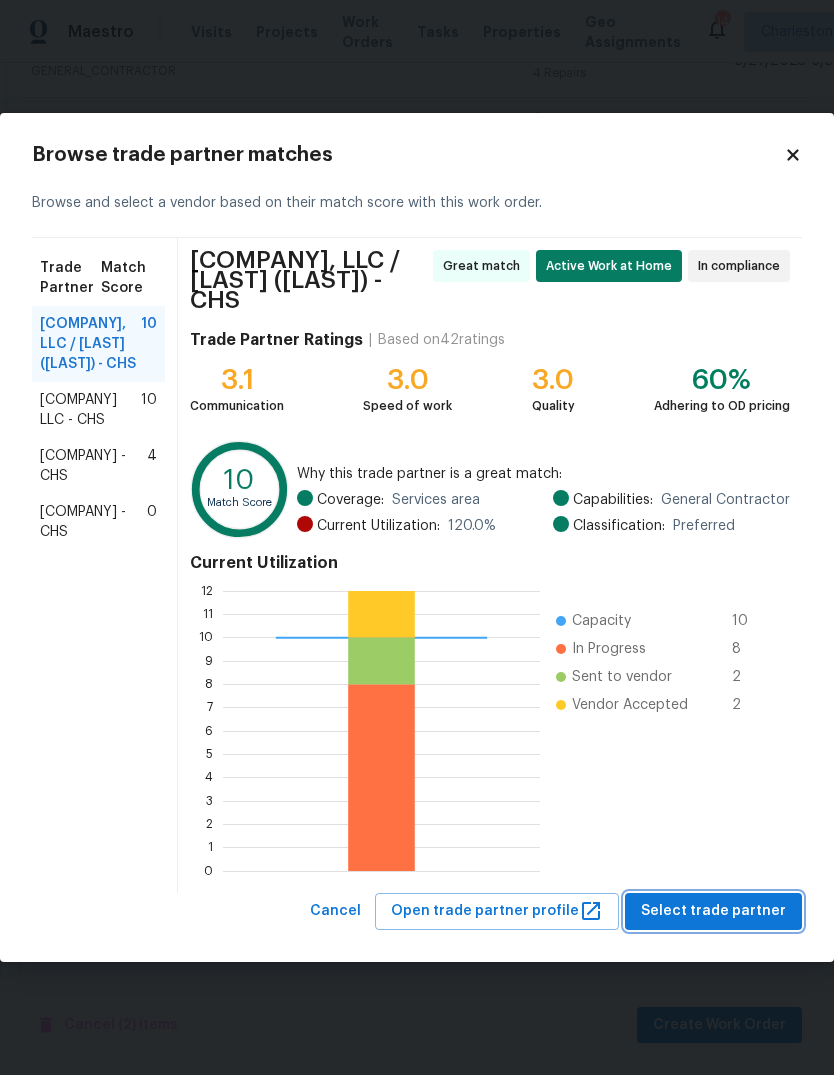 click on "Select trade partner" at bounding box center [713, 911] 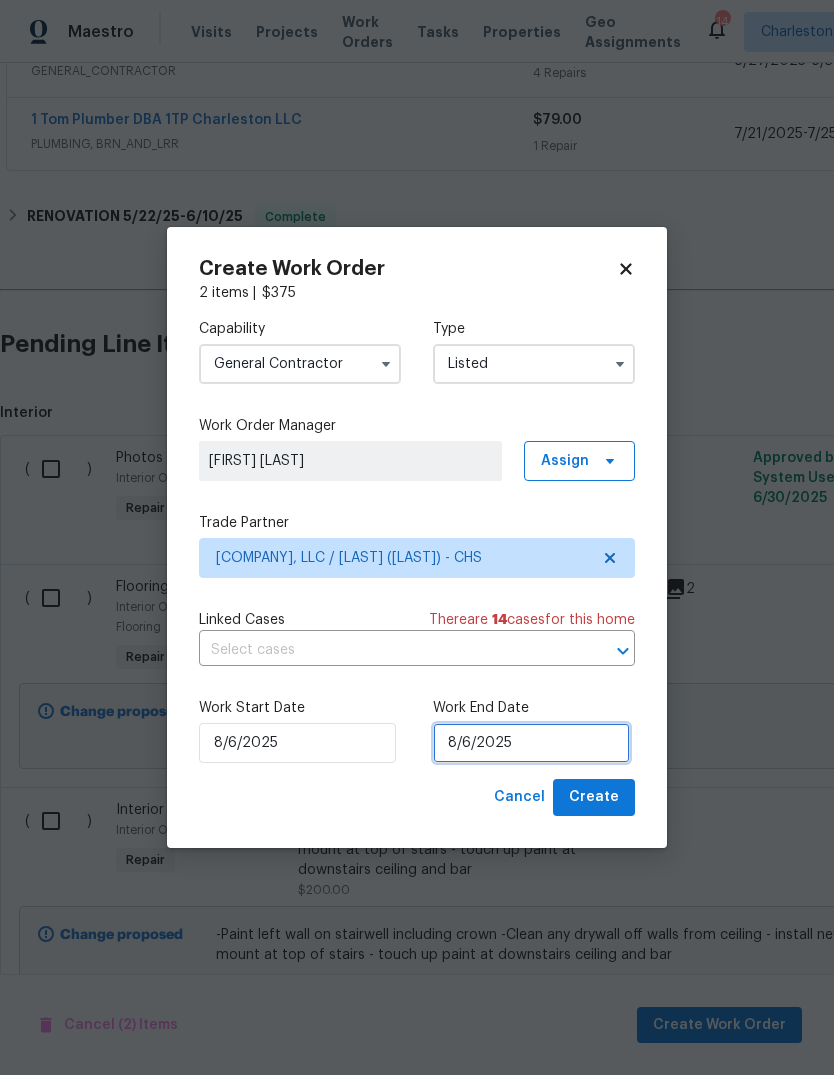 click on "8/6/2025" at bounding box center (531, 743) 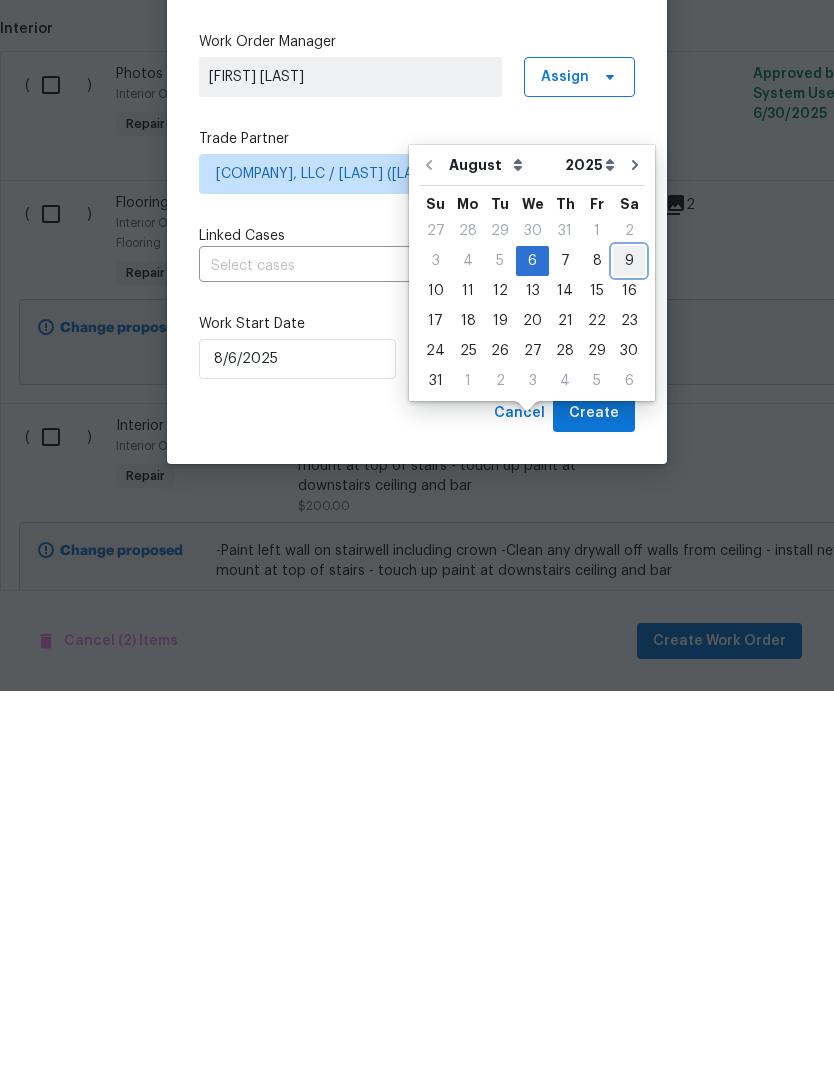 click on "9" at bounding box center (629, 645) 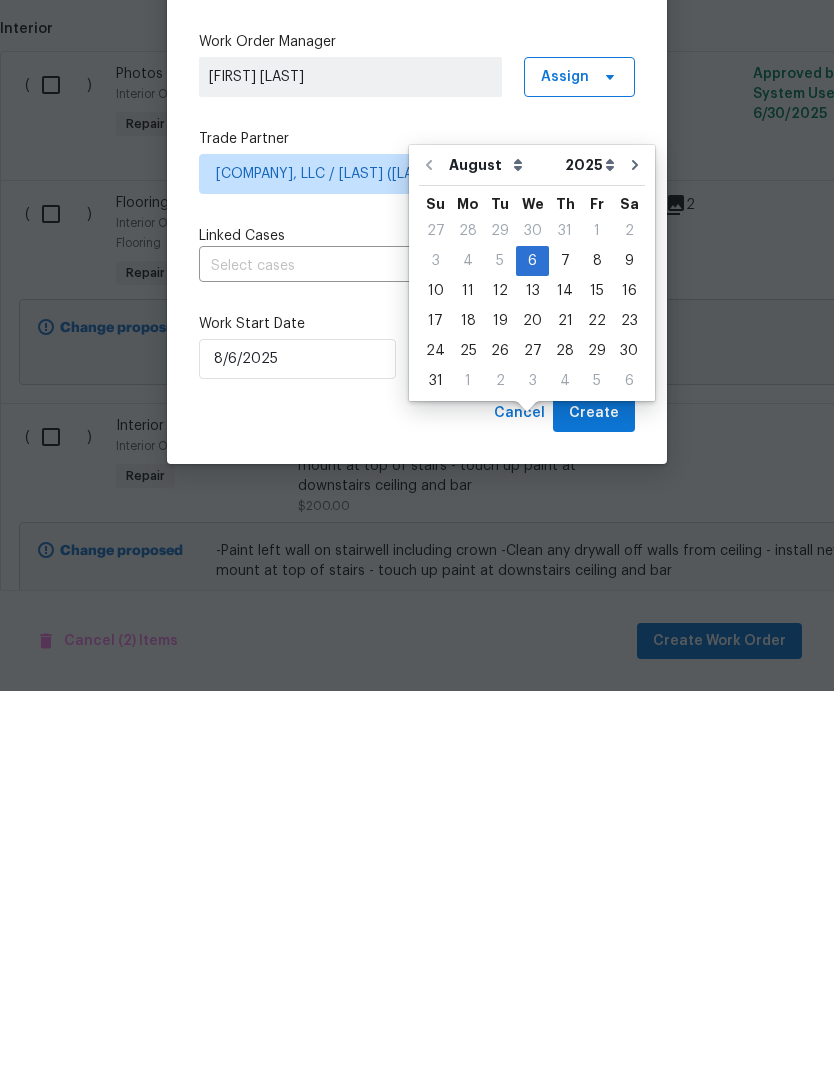 type on "8/9/2025" 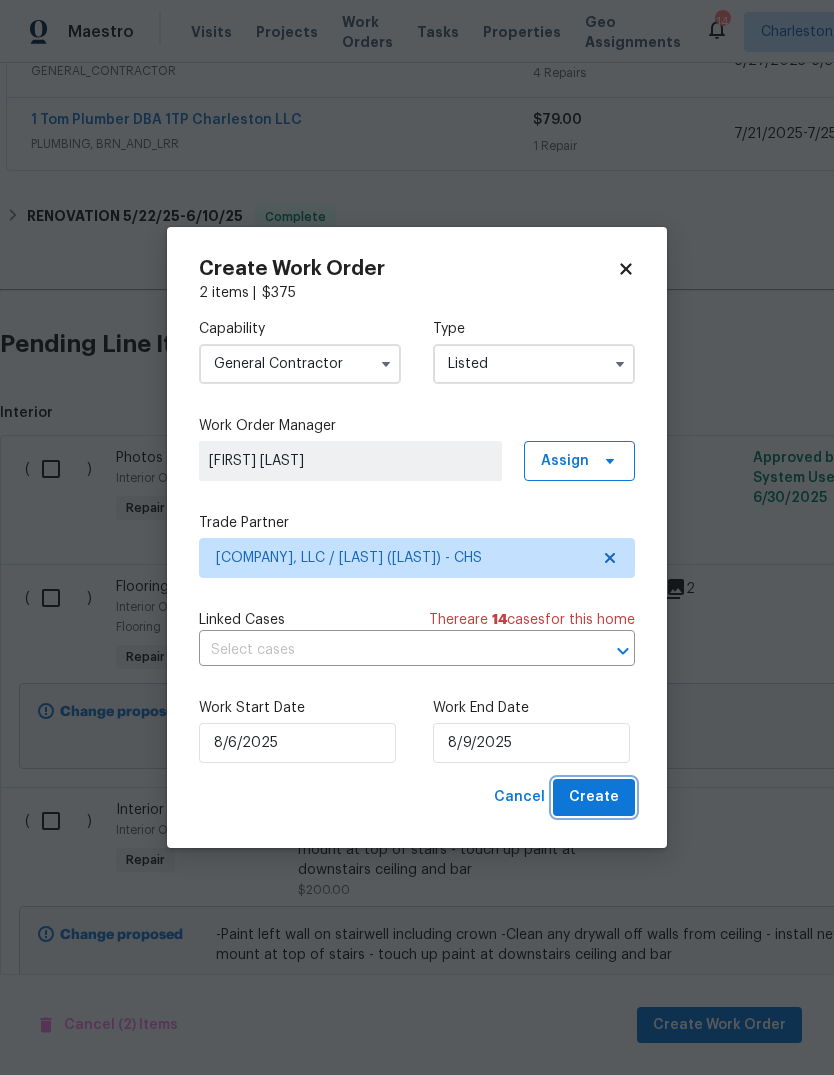 click on "Create" at bounding box center [594, 797] 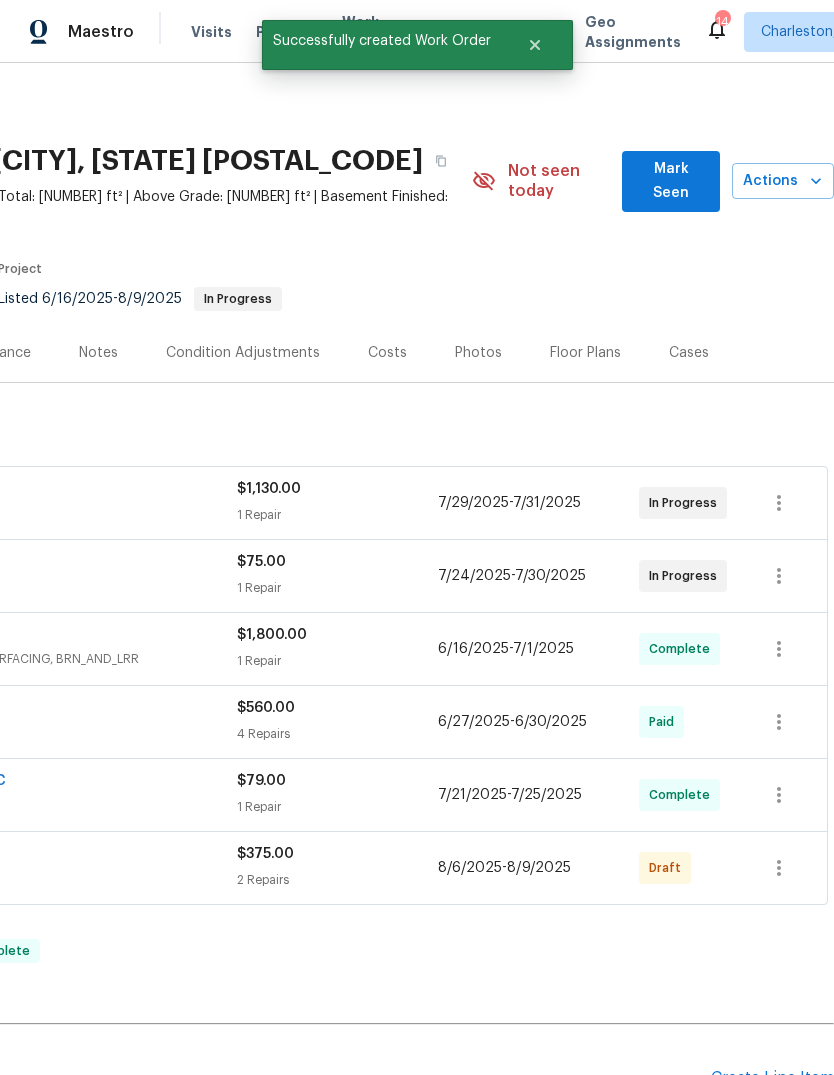 scroll, scrollTop: 0, scrollLeft: 296, axis: horizontal 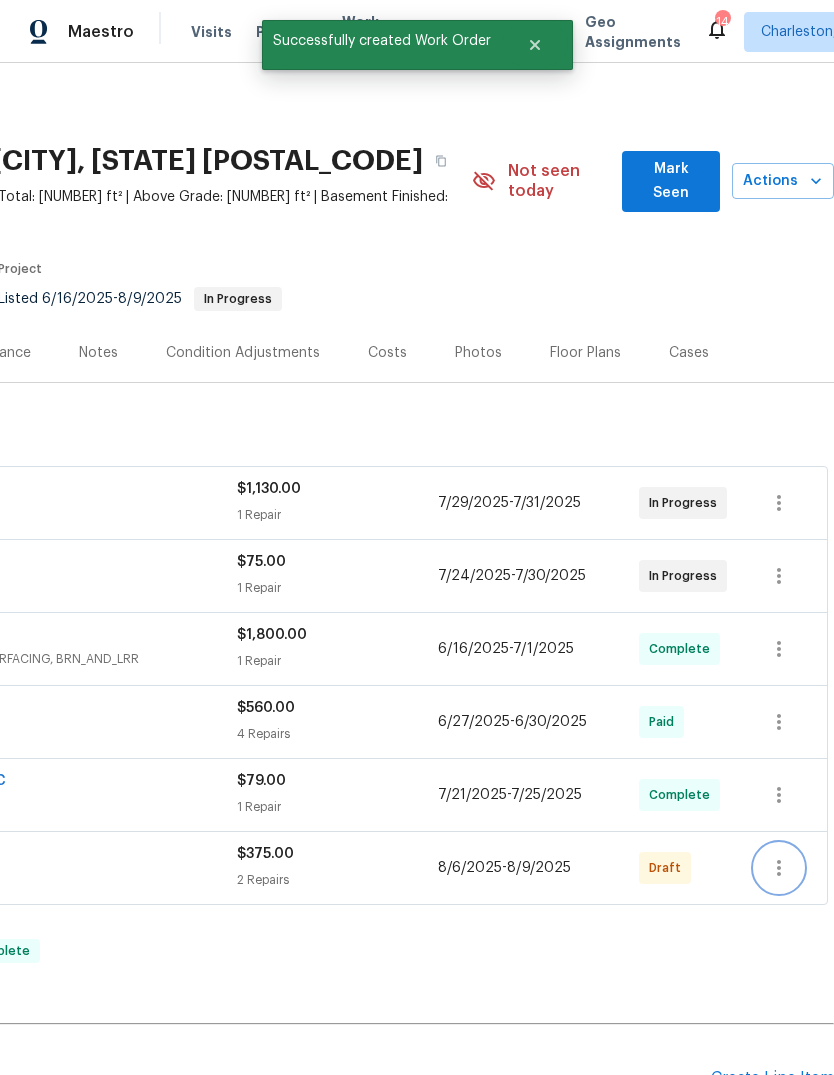 click 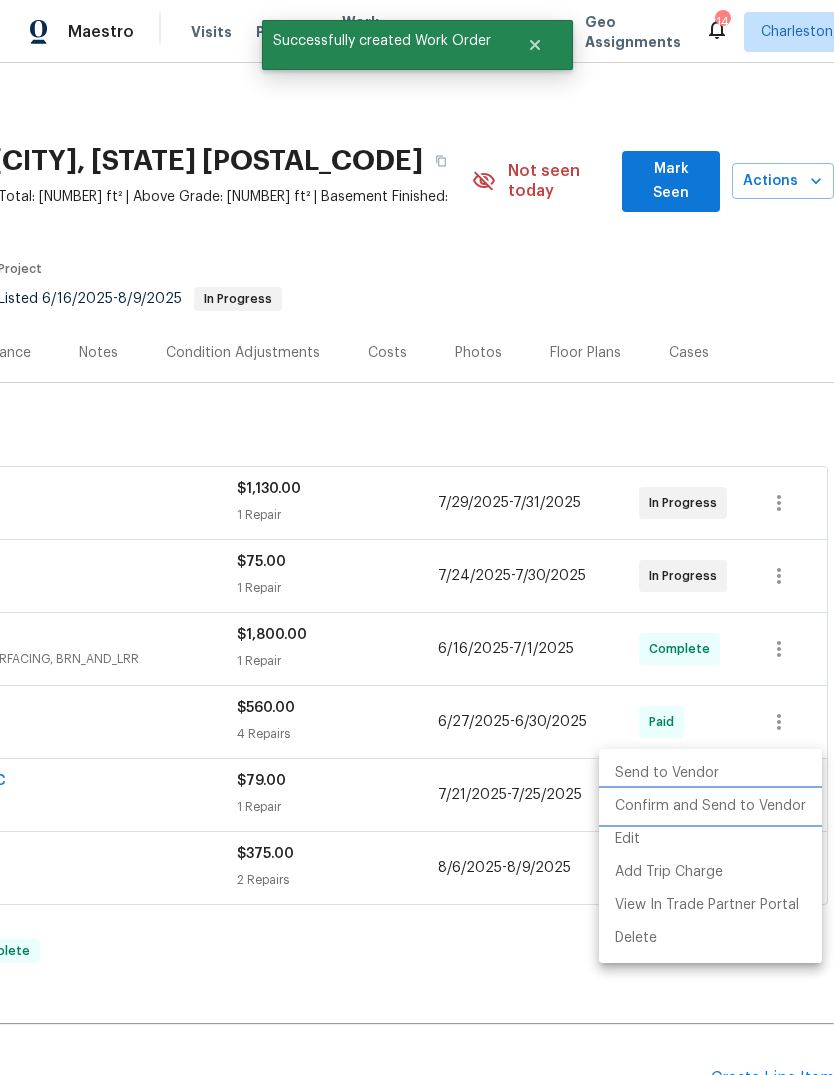 click on "Confirm and Send to Vendor" at bounding box center (710, 806) 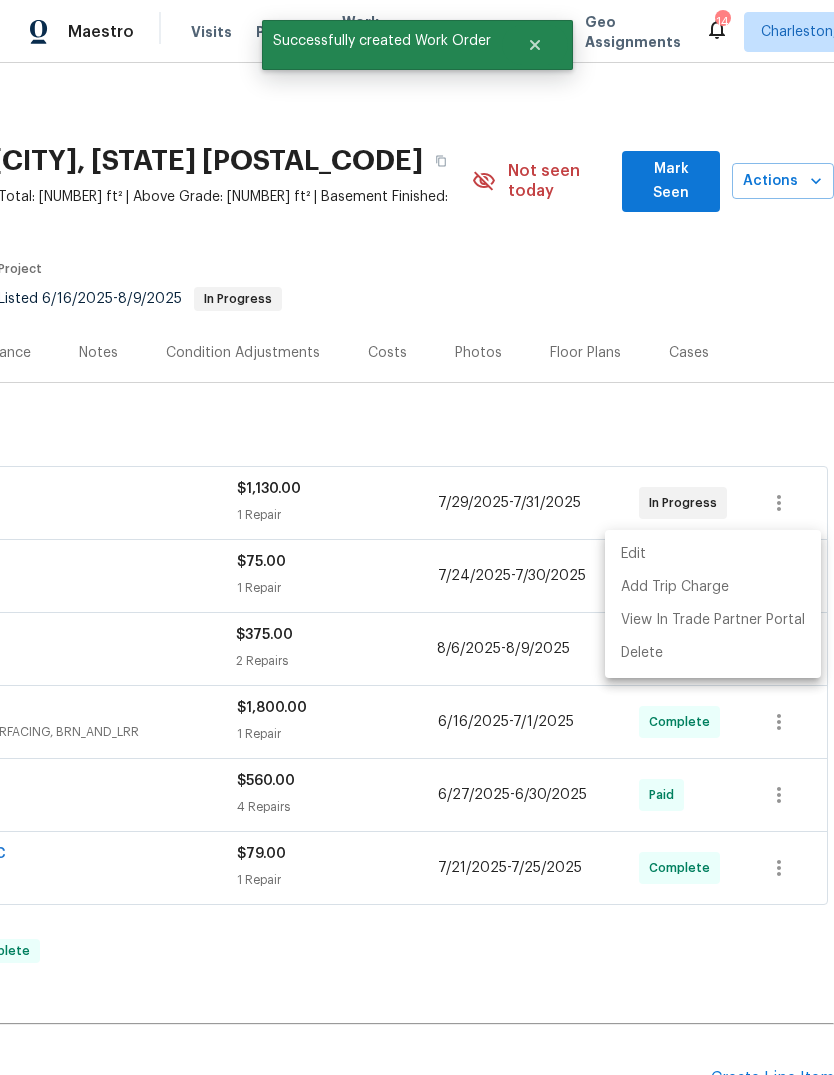 click at bounding box center (417, 537) 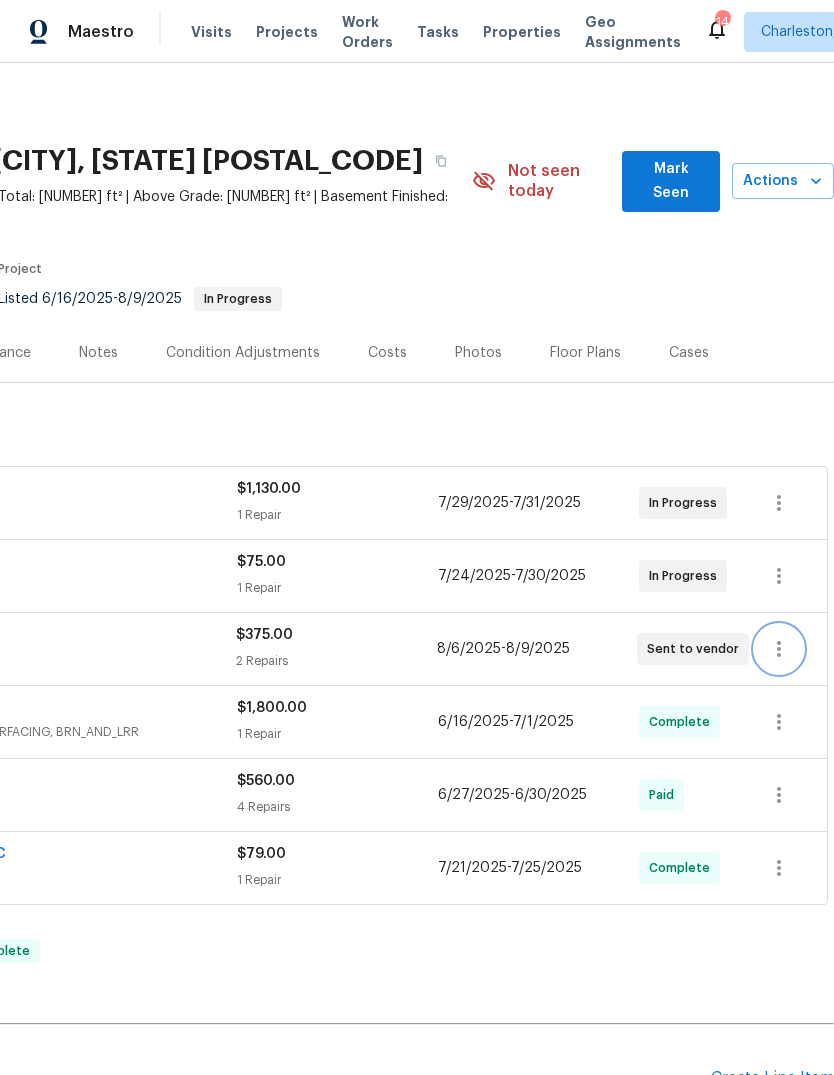 scroll, scrollTop: 0, scrollLeft: 296, axis: horizontal 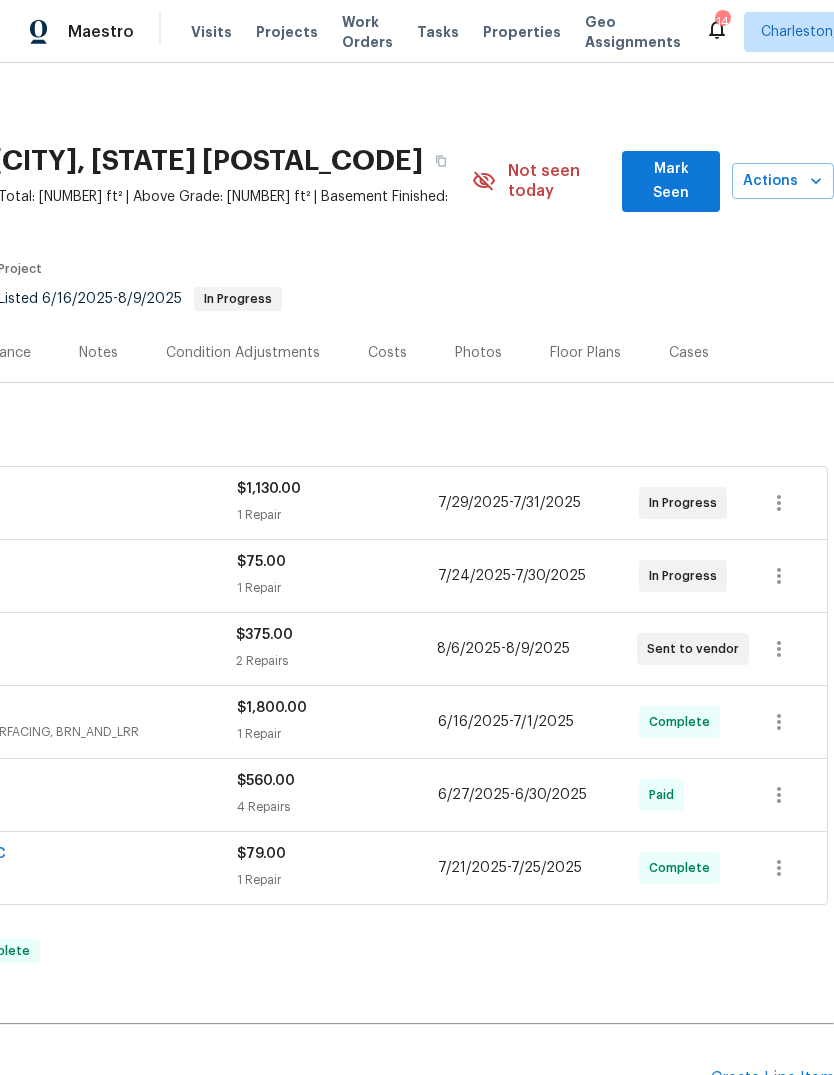 click on "Mark Seen" at bounding box center (671, 181) 